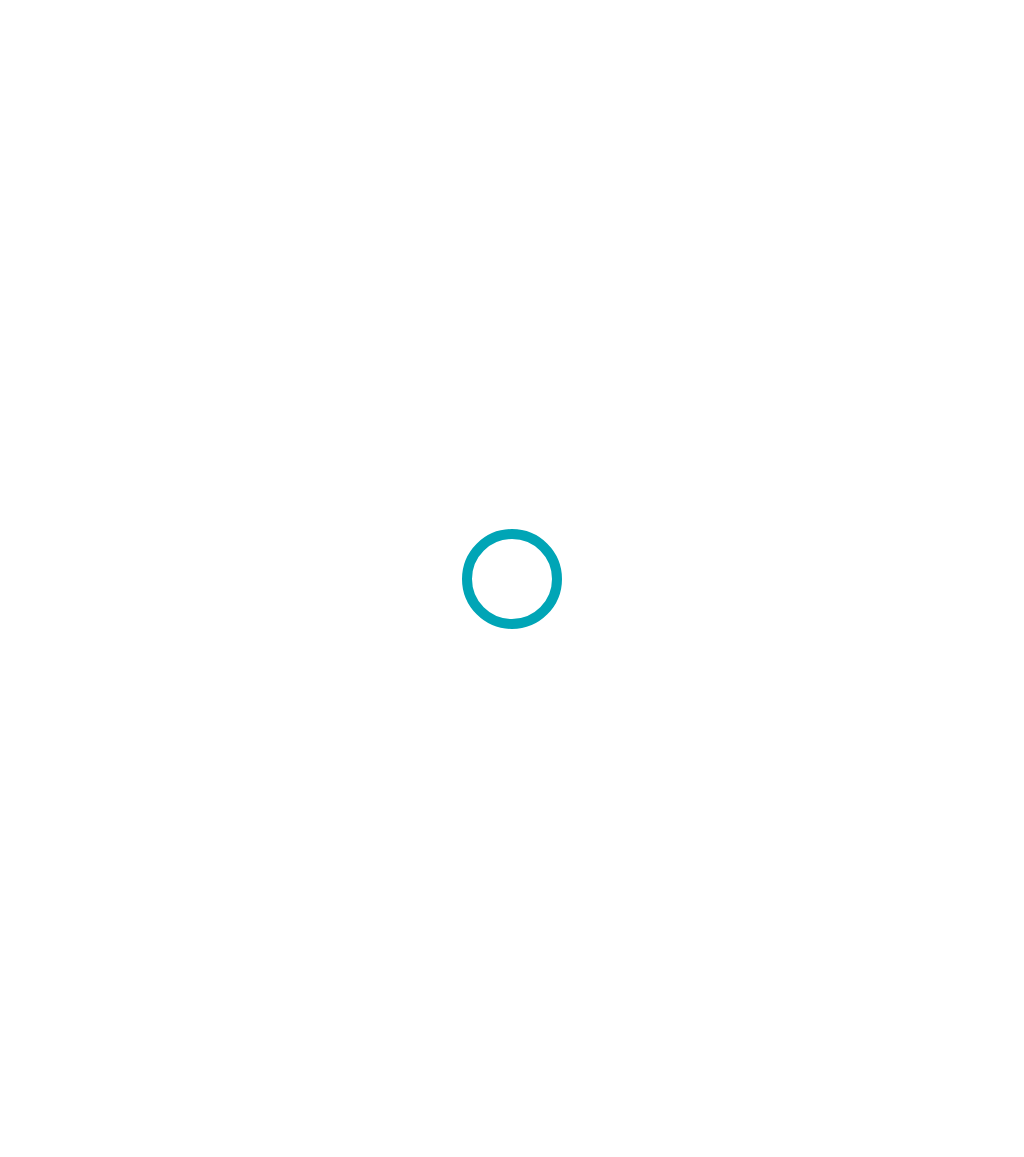 scroll, scrollTop: 0, scrollLeft: 0, axis: both 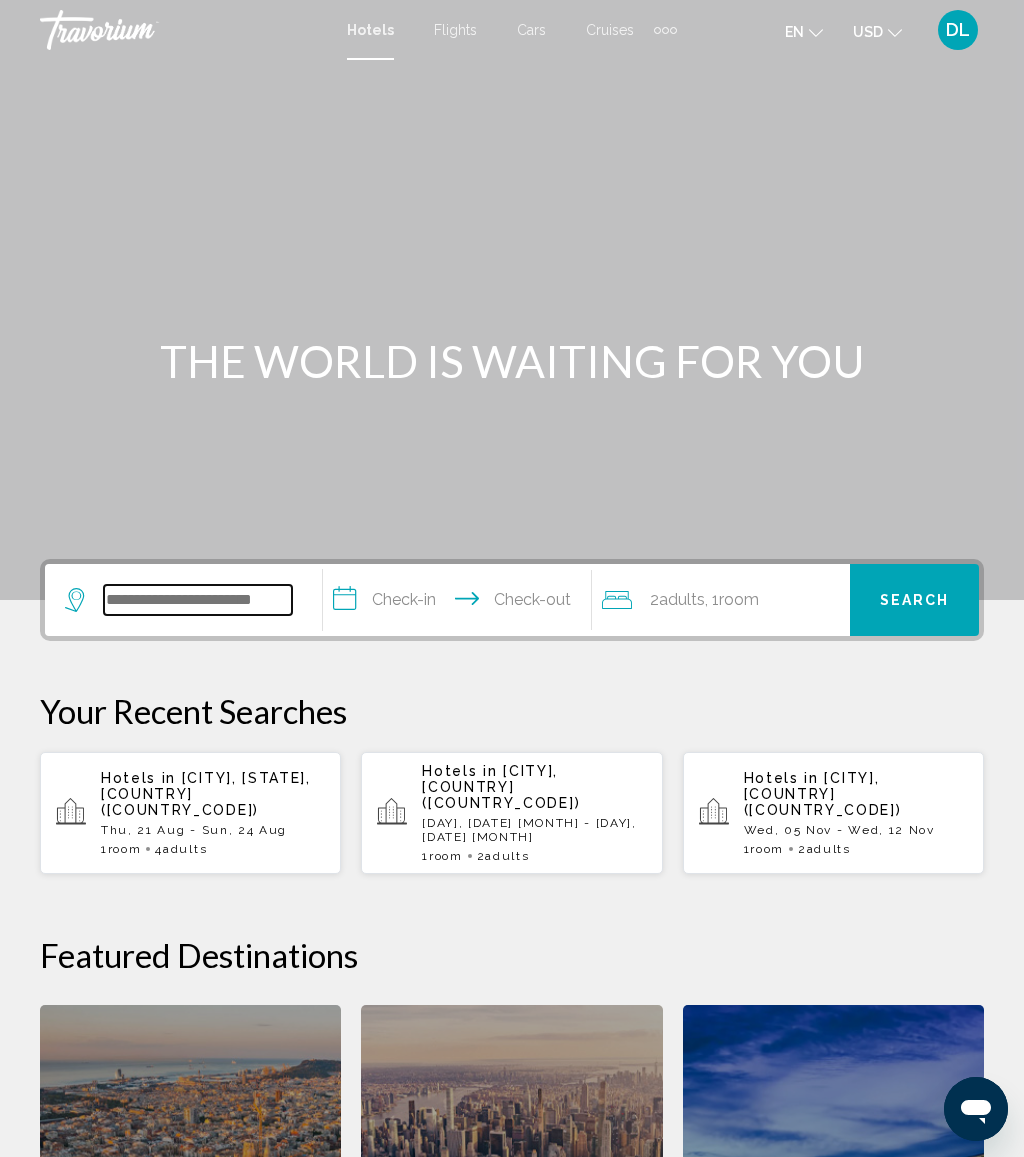 click at bounding box center [198, 600] 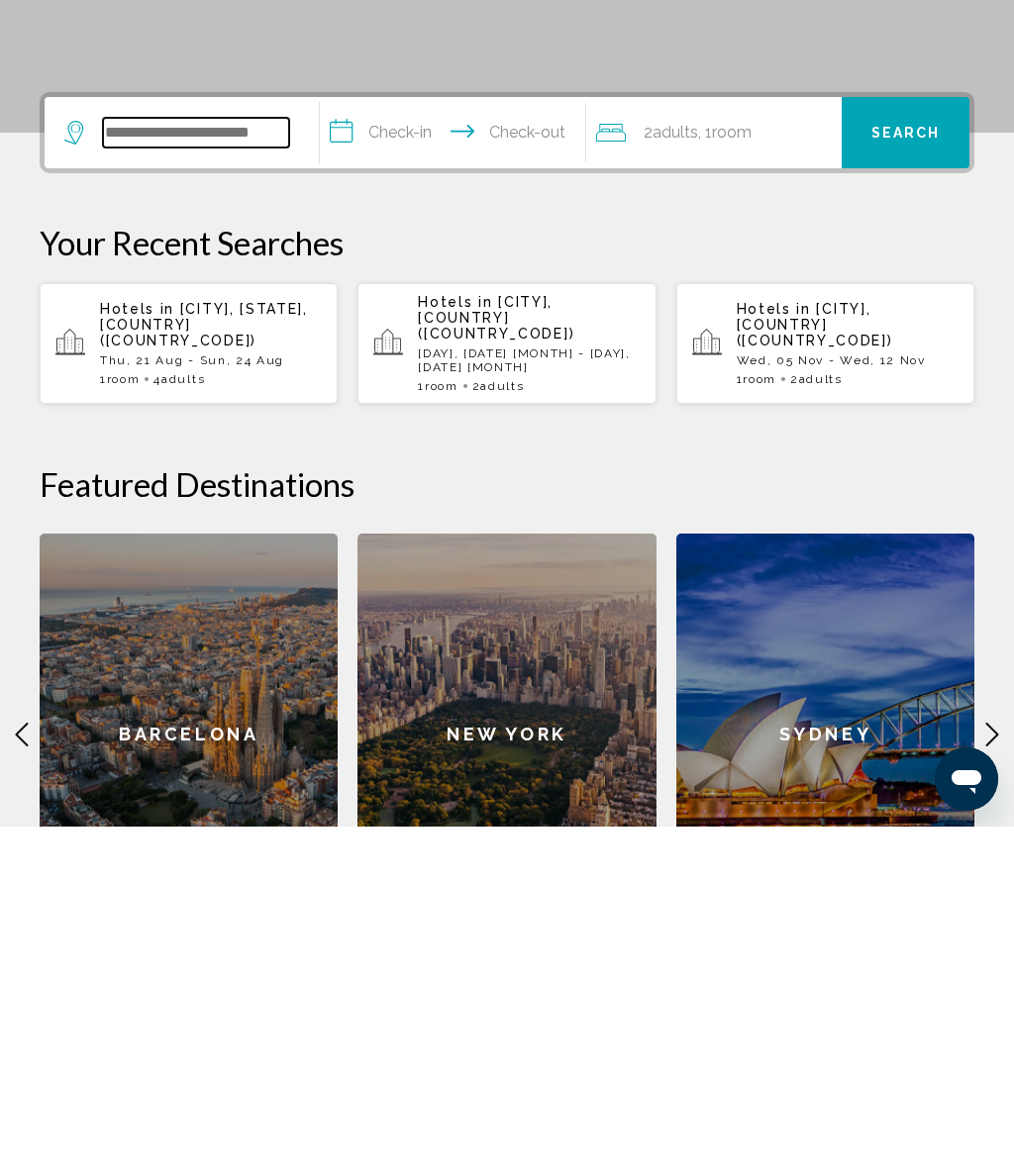 scroll, scrollTop: 140, scrollLeft: 0, axis: vertical 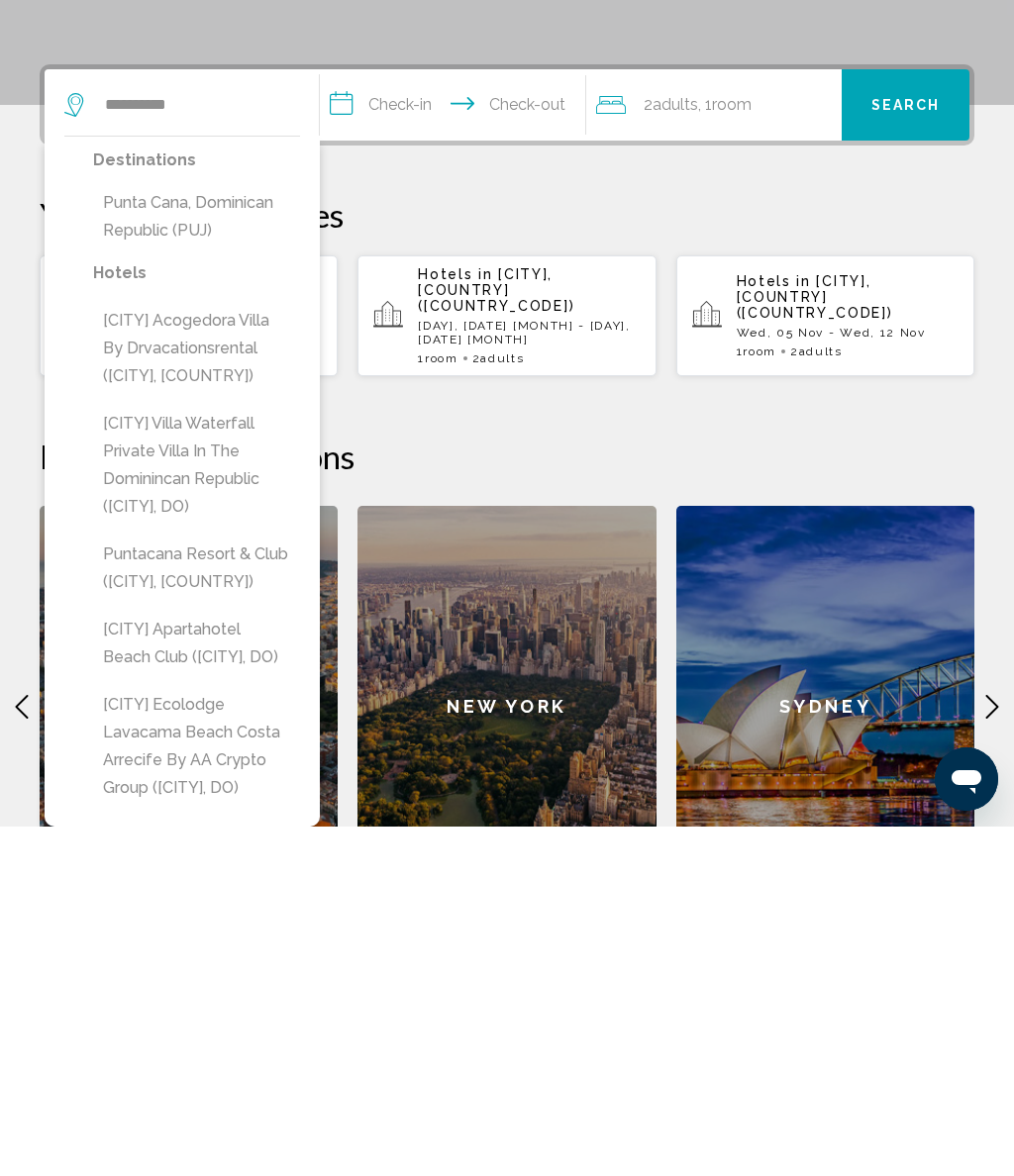 click on "Punta Cana, Dominican Republic (PUJ)" at bounding box center [196, 566] 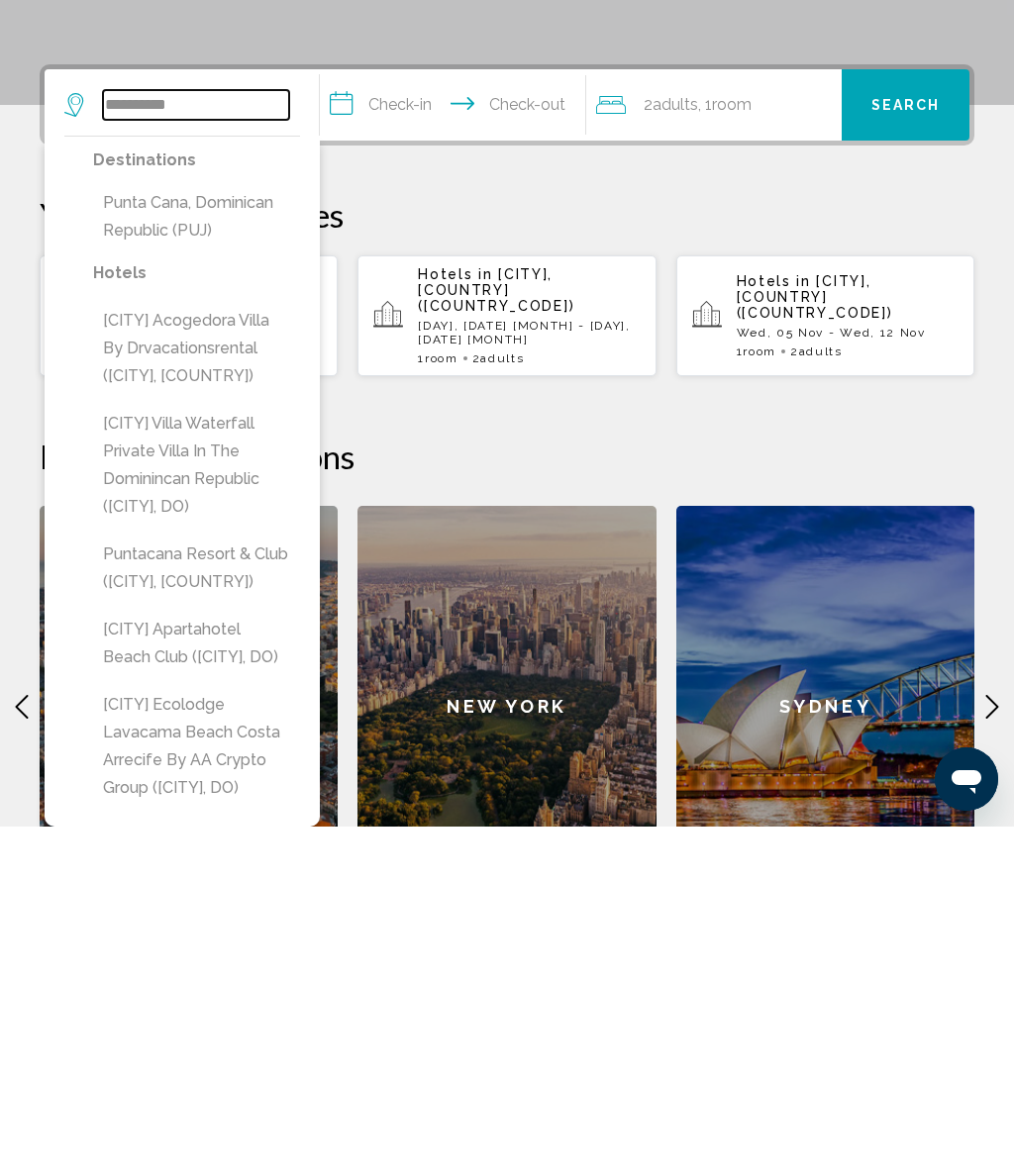 type on "**********" 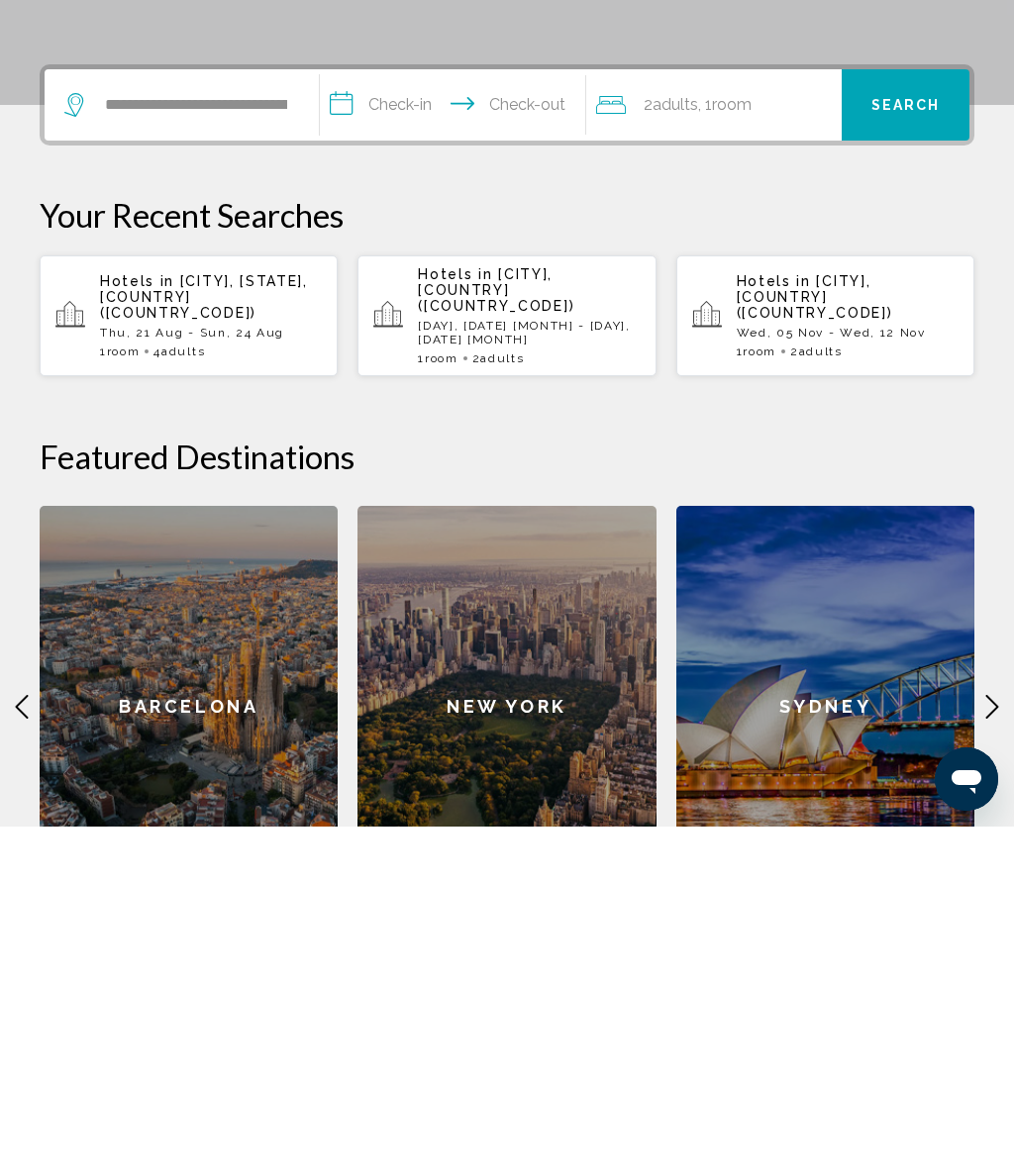 click on "**********" at bounding box center (456, 457) 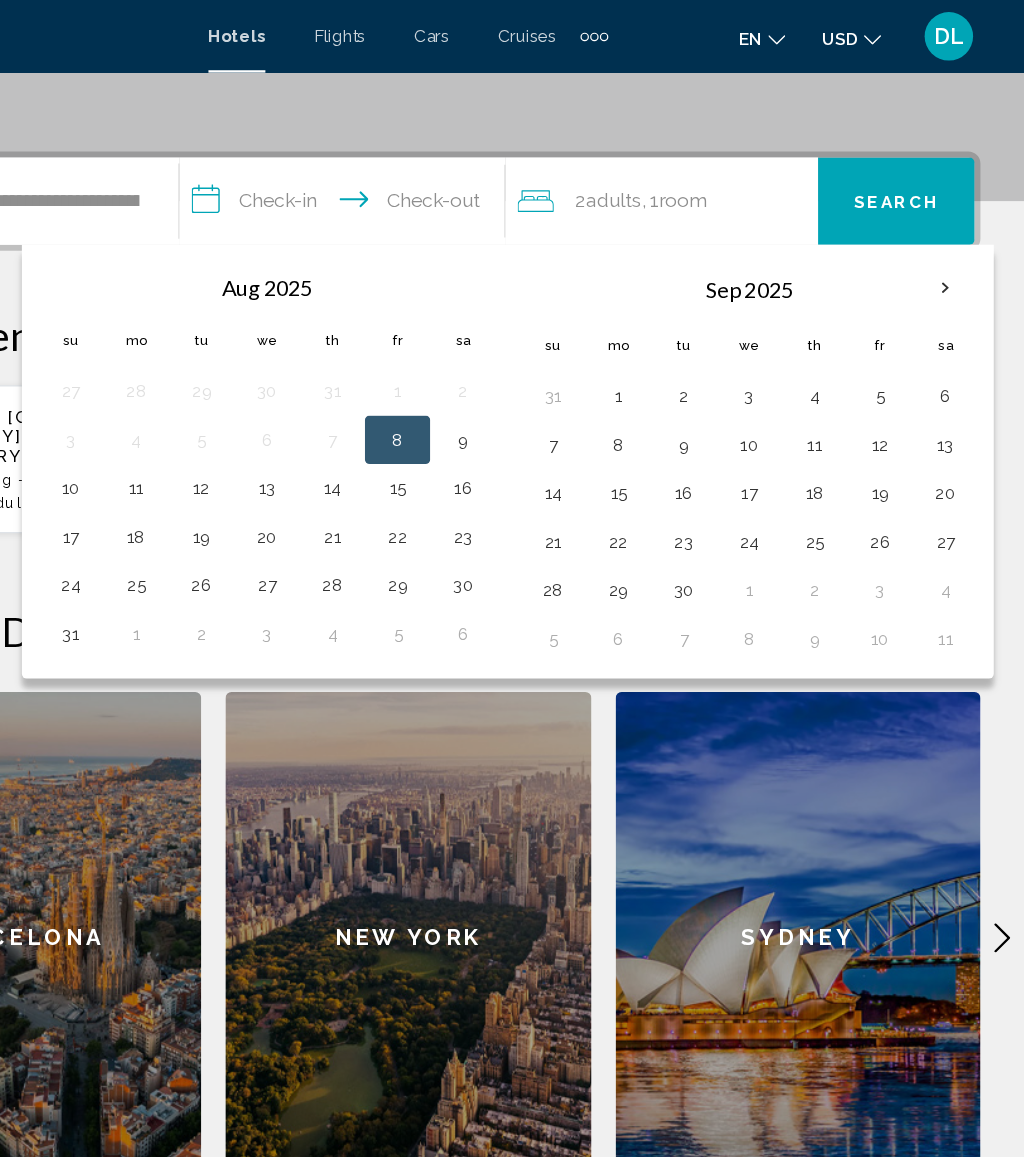 scroll, scrollTop: 399, scrollLeft: 0, axis: vertical 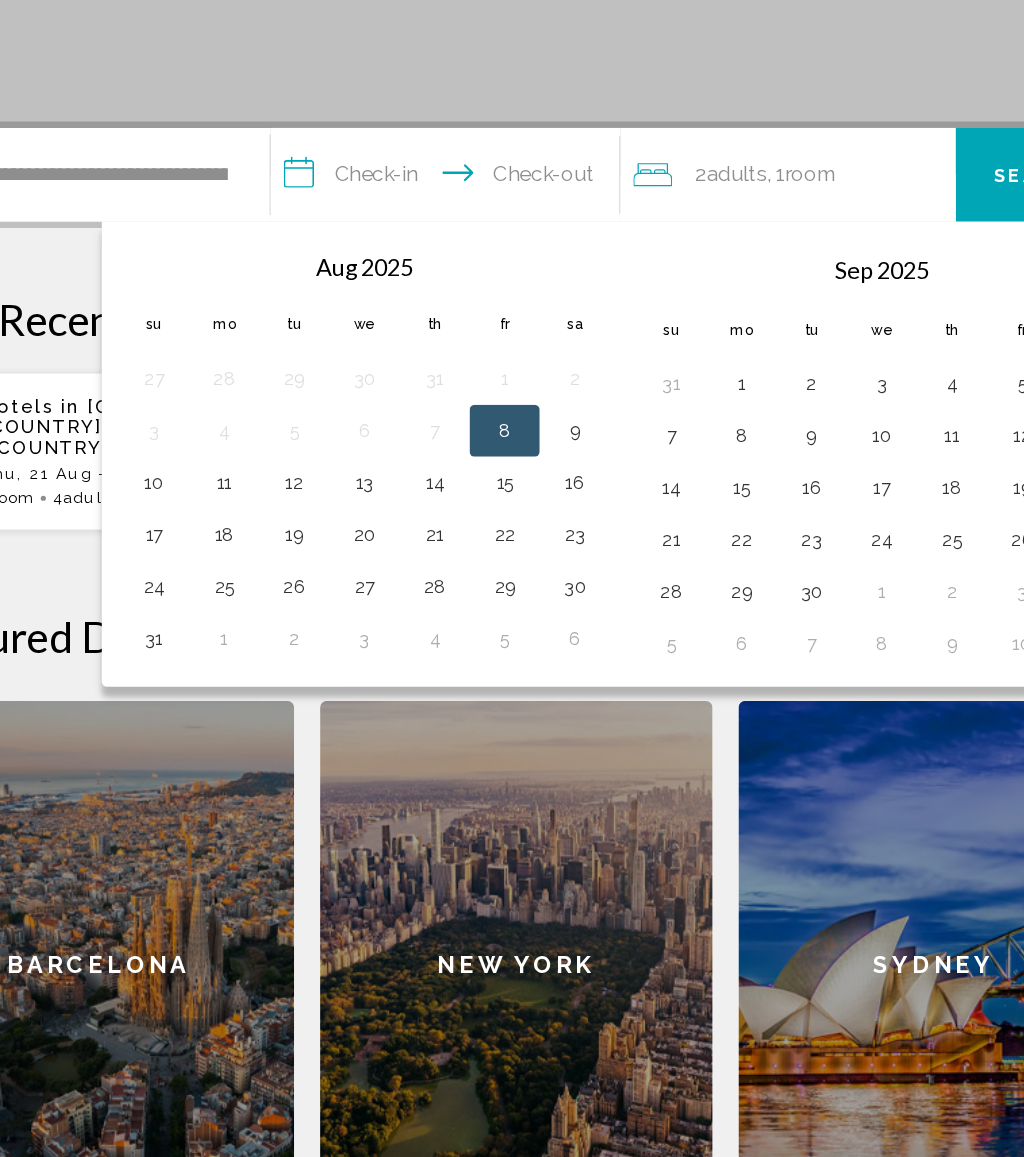 click on "26" at bounding box center (341, 518) 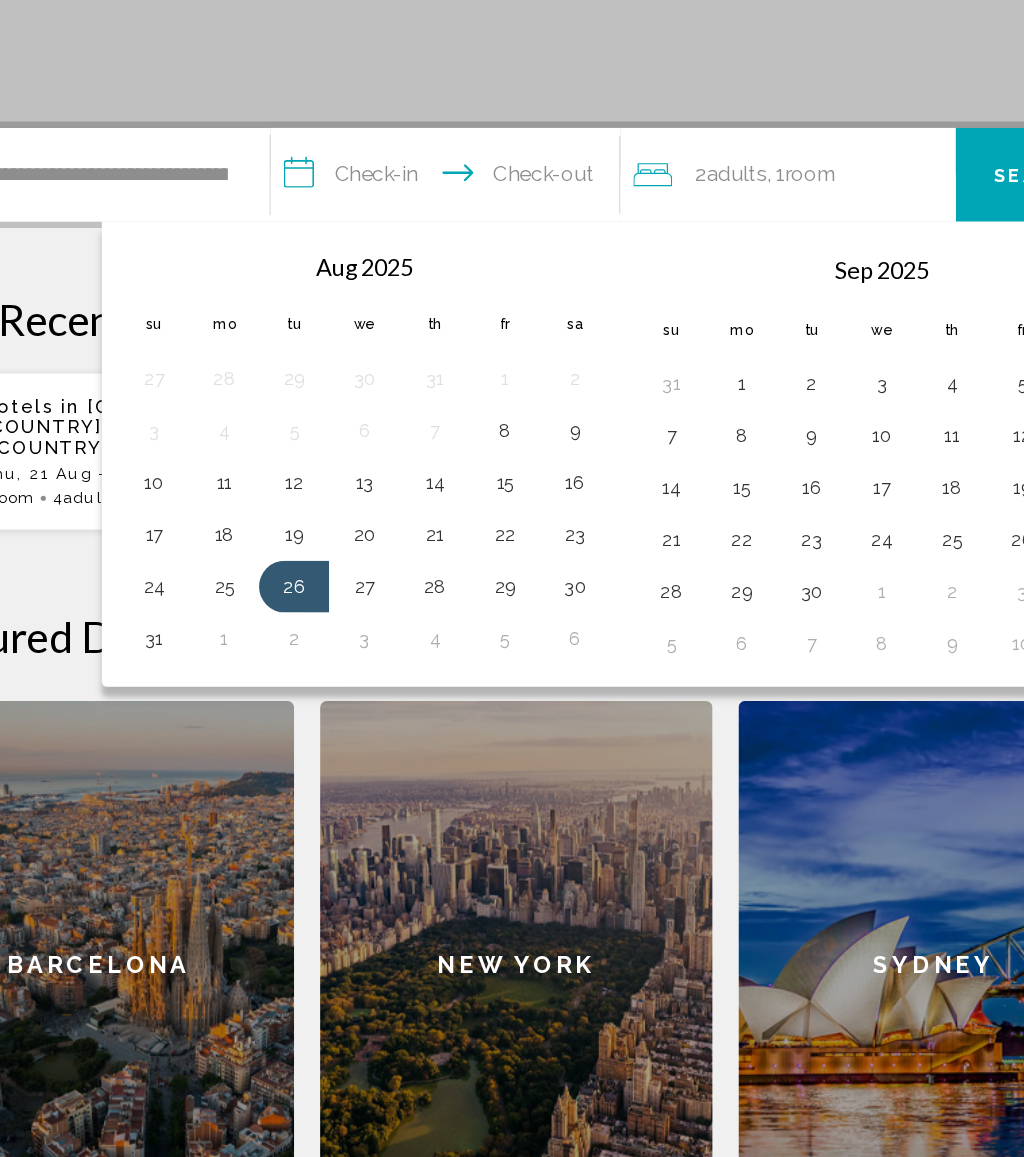 click on "1" at bounding box center [287, 558] 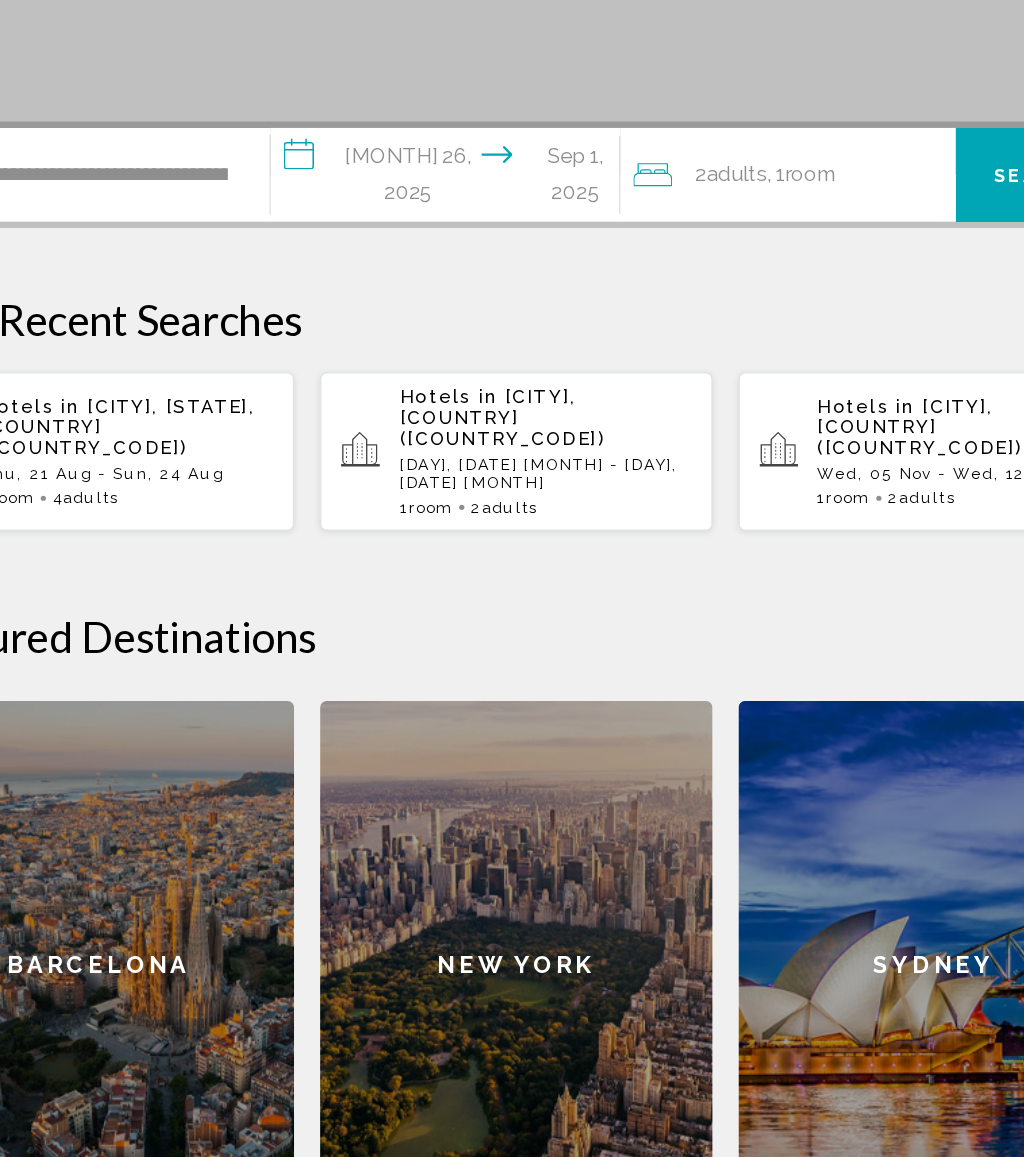 click on ", 1  Room rooms" 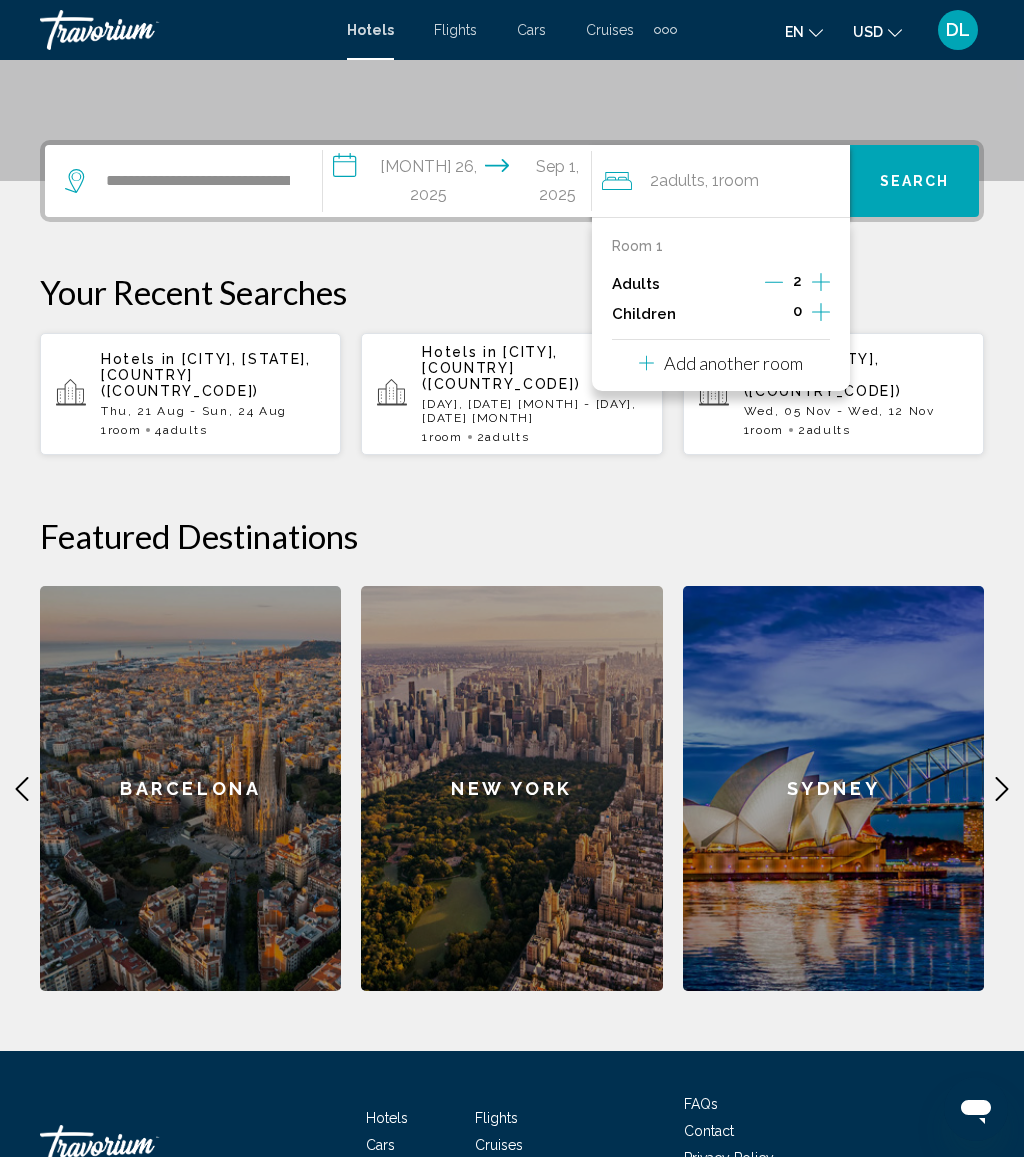 click 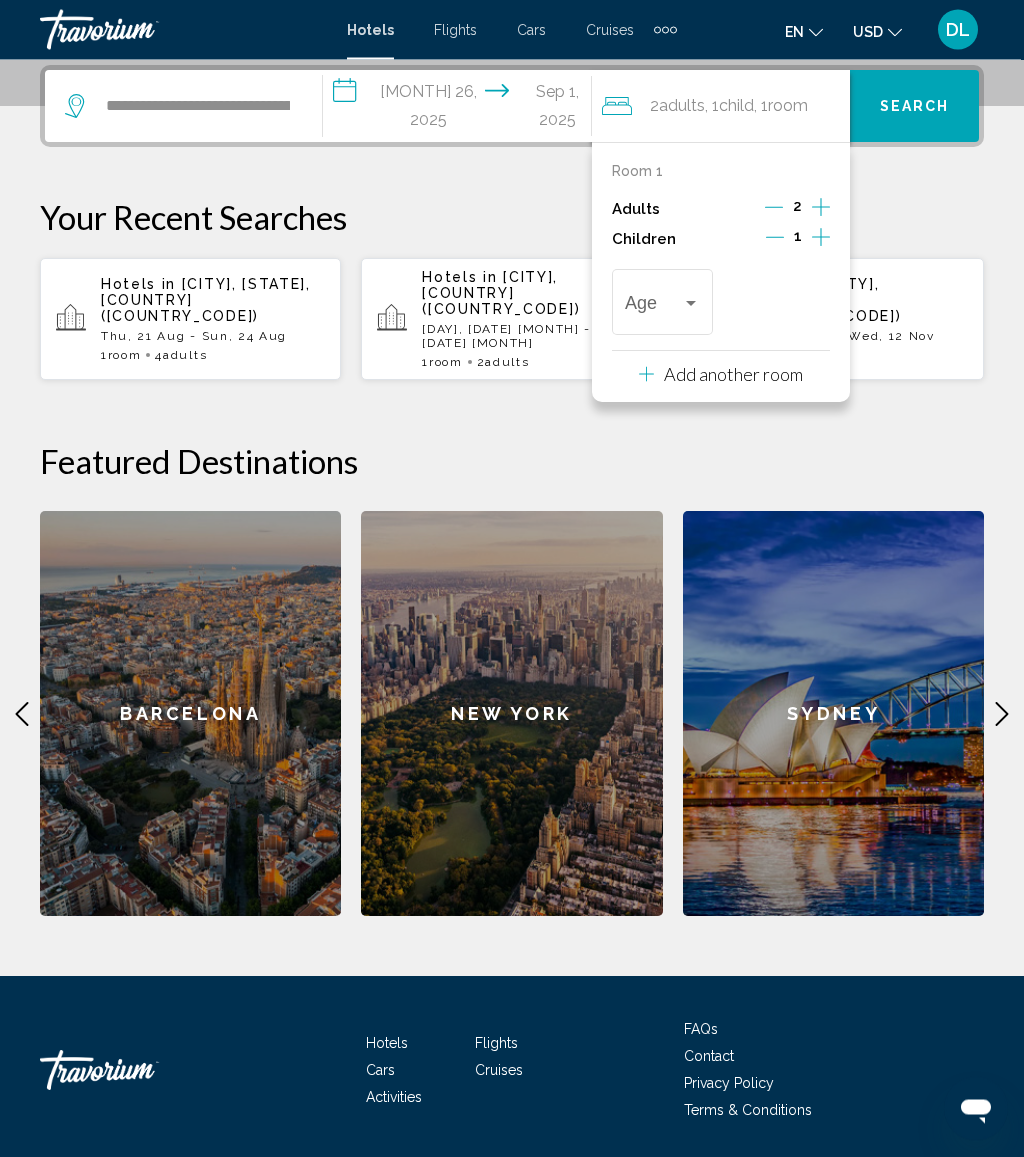 click 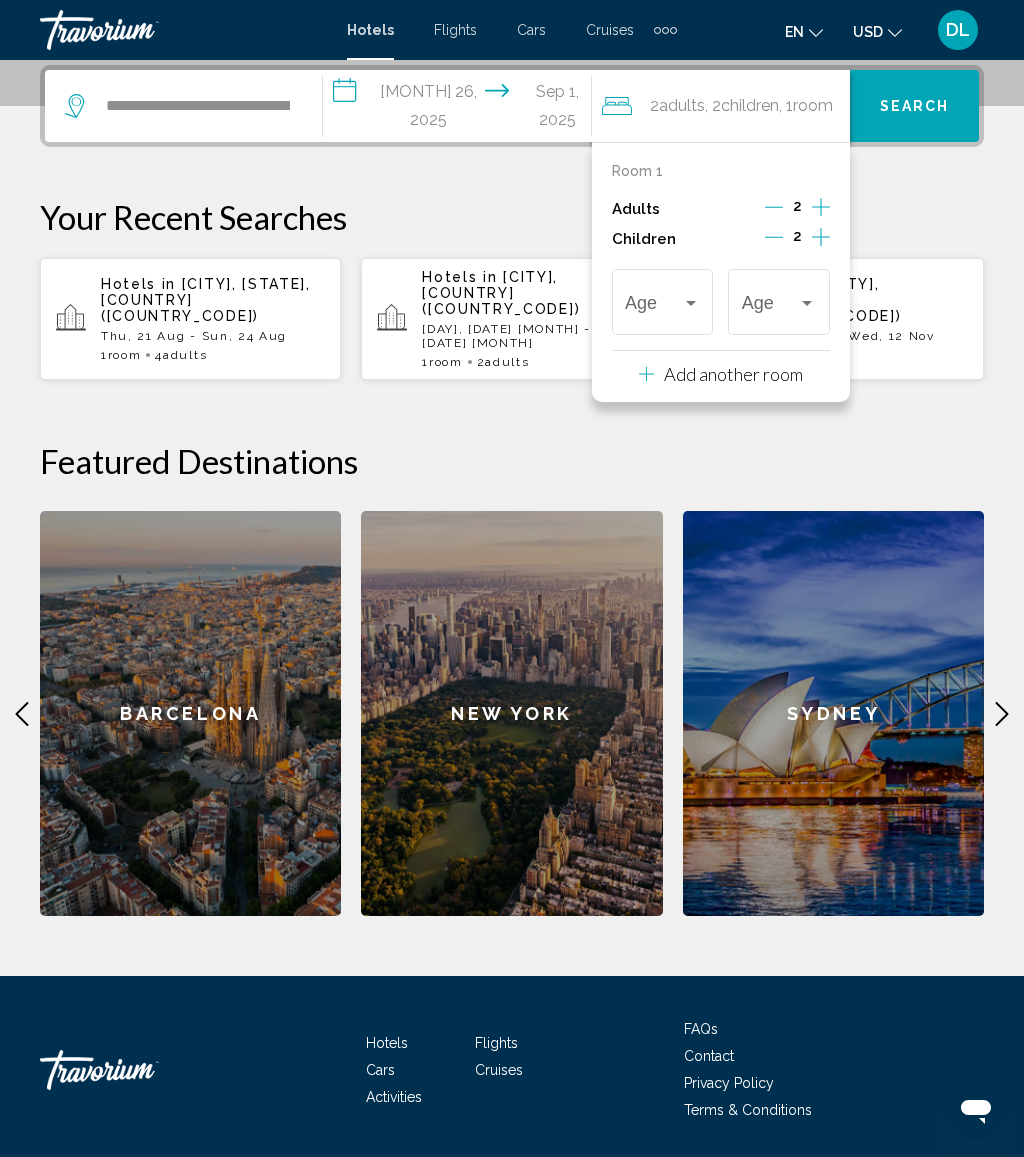 click at bounding box center [807, 303] 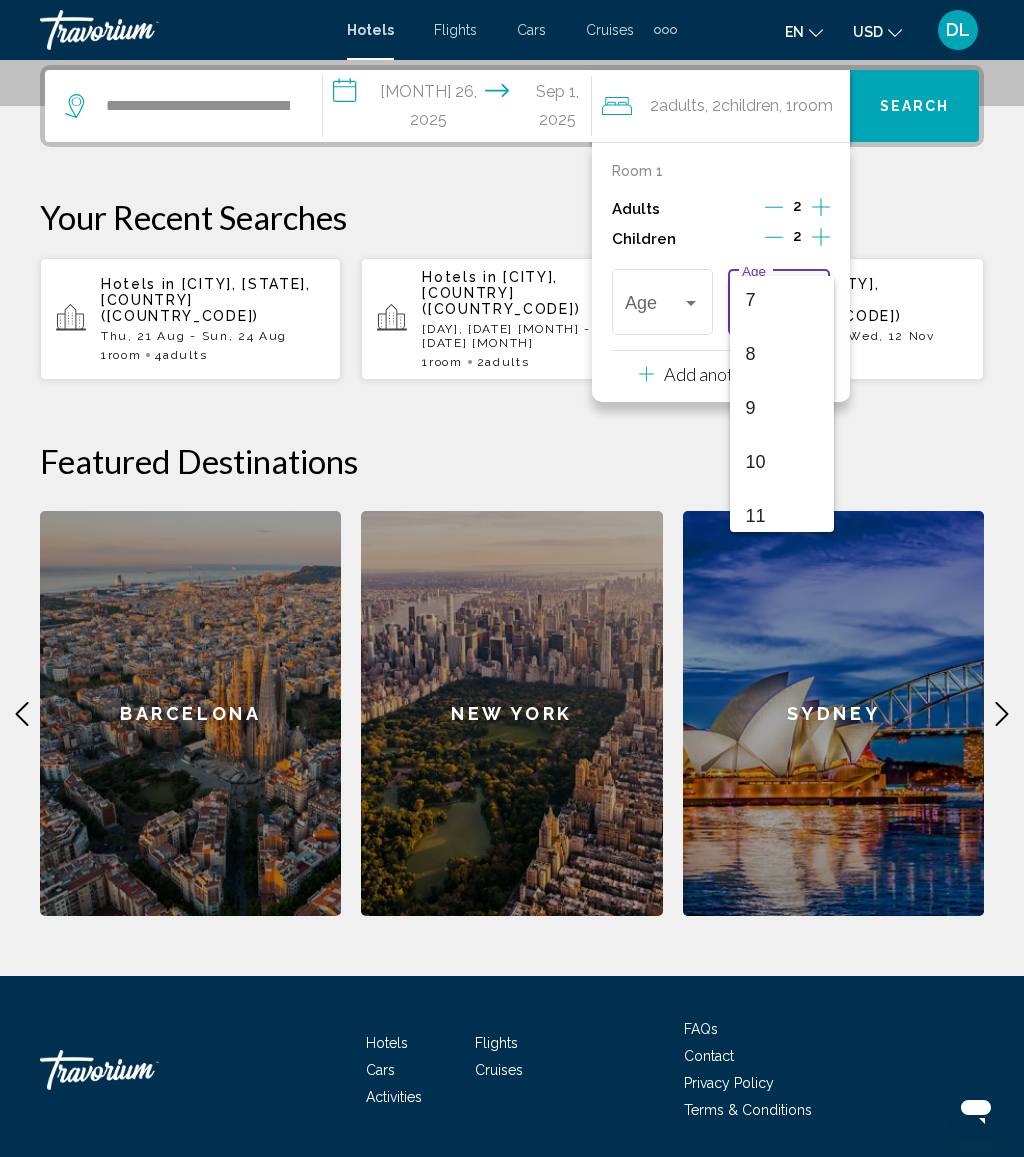 scroll, scrollTop: 396, scrollLeft: 0, axis: vertical 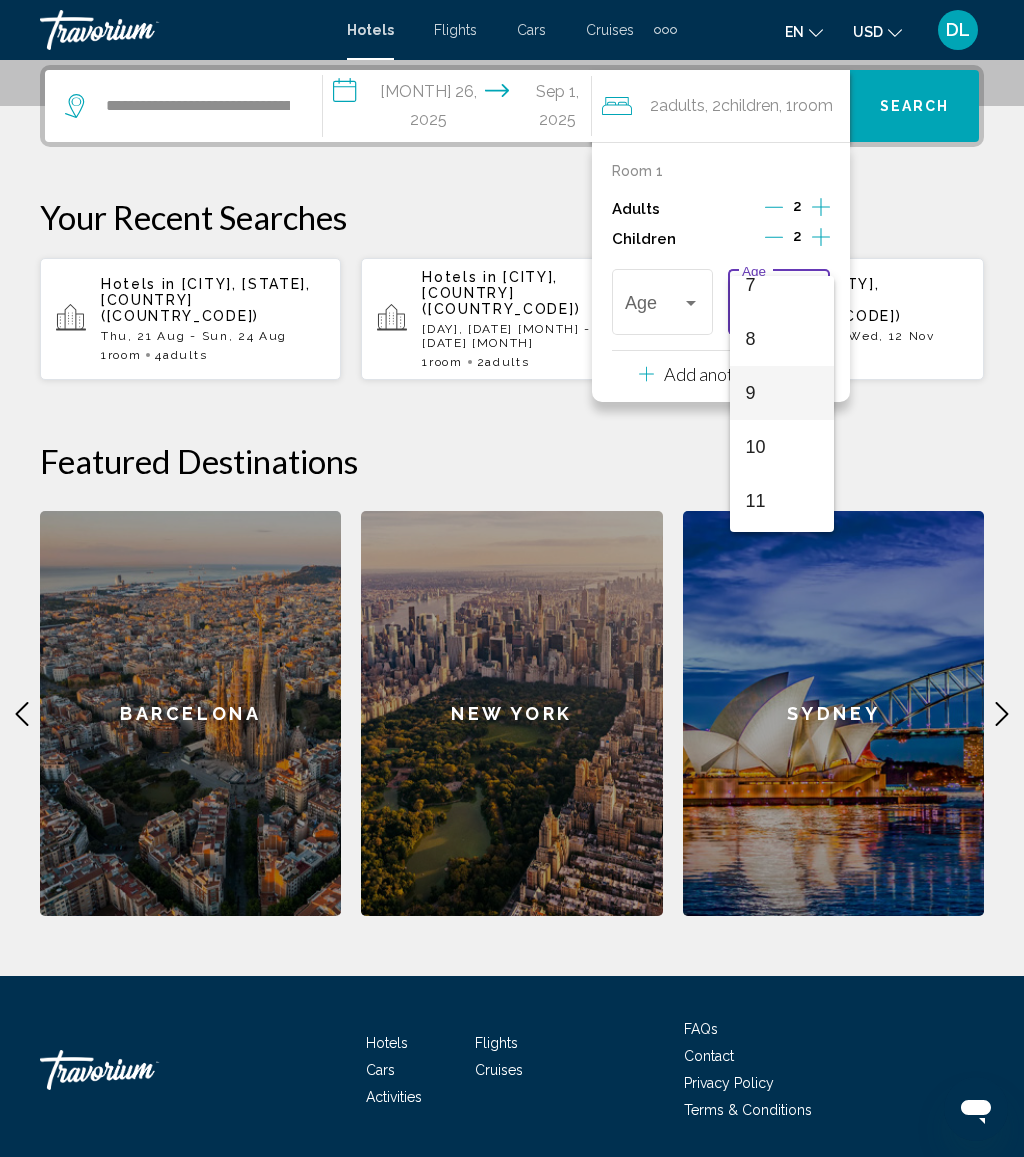 click on "9" at bounding box center [782, 393] 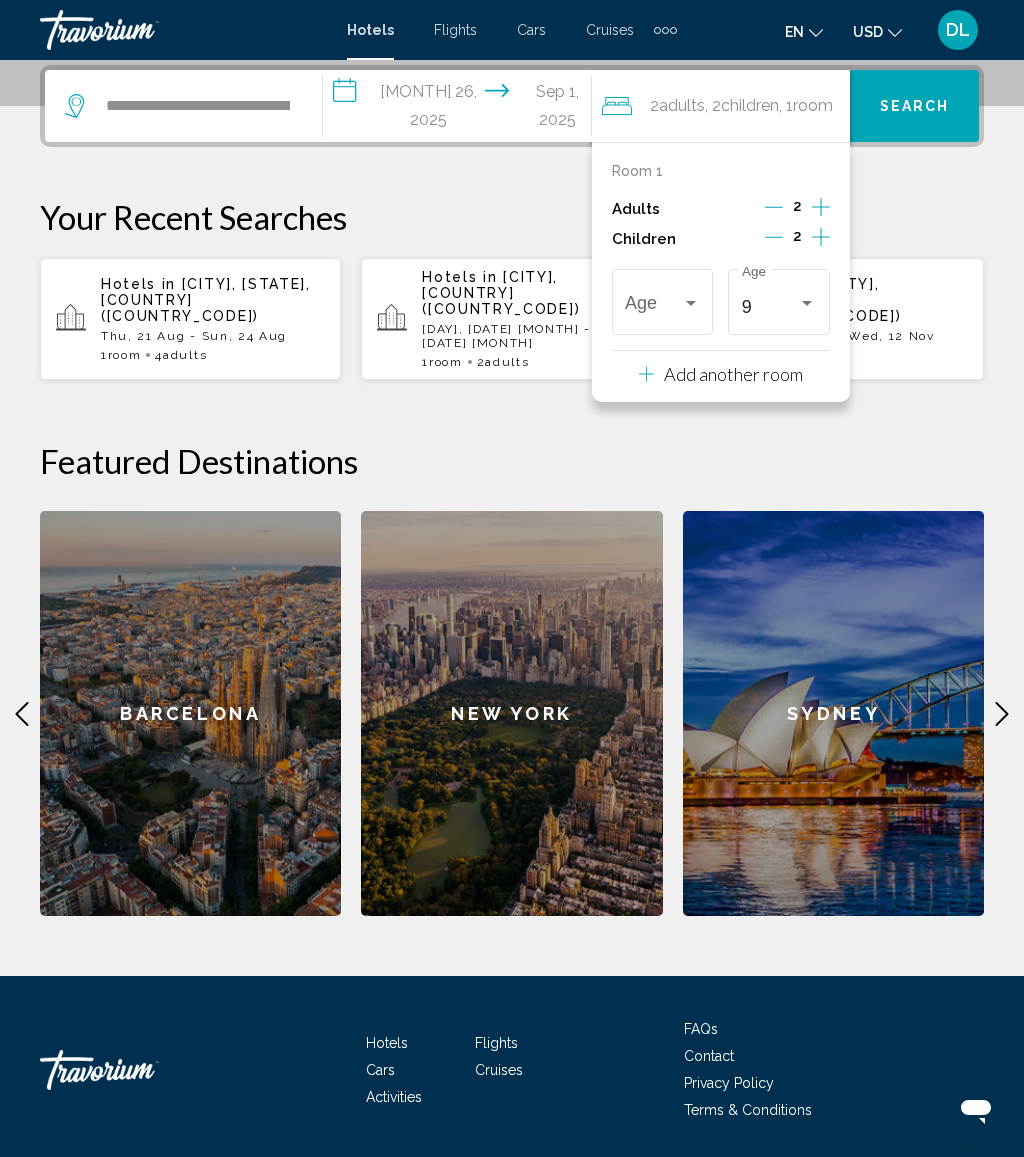 click at bounding box center (653, 307) 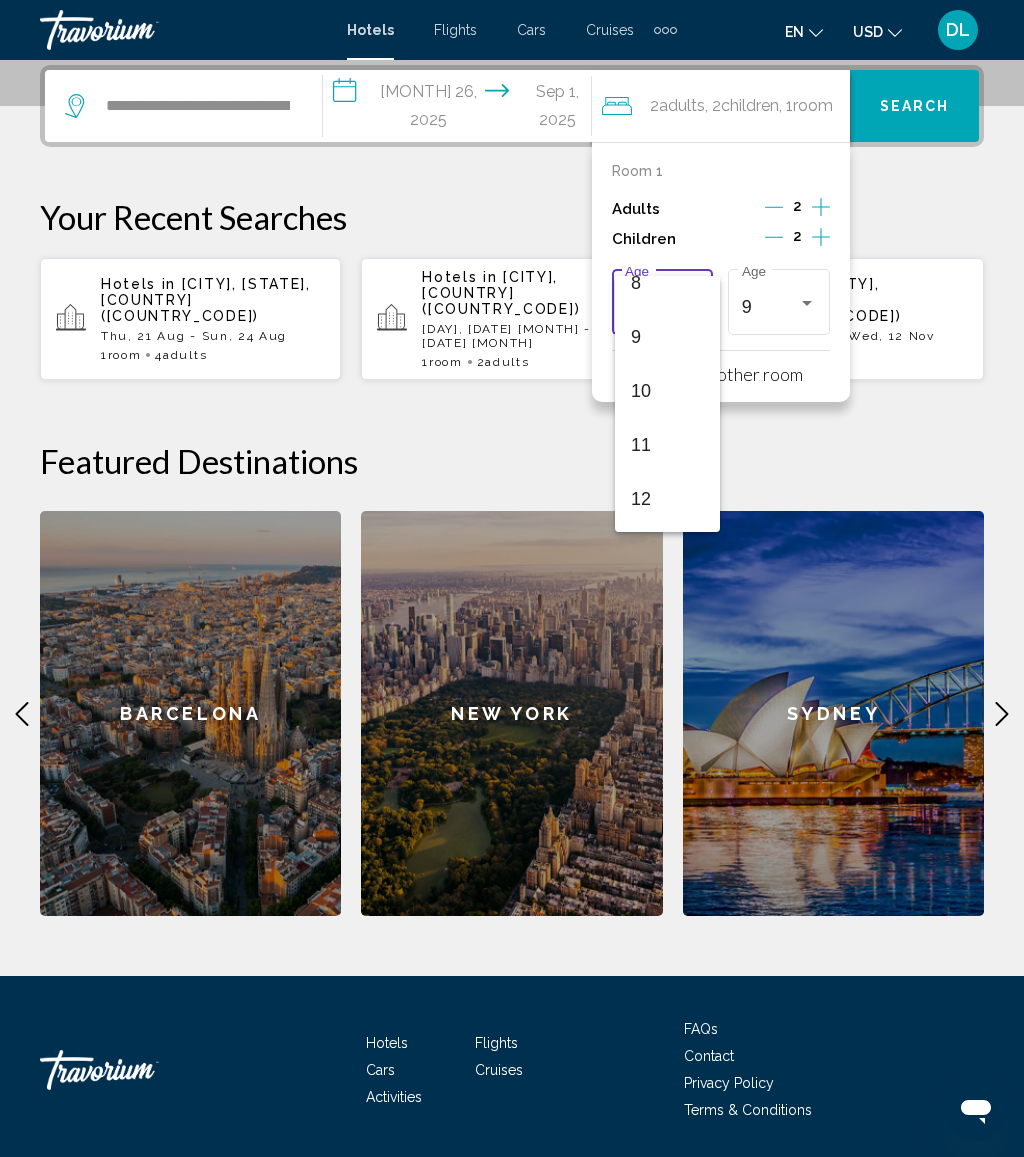 scroll, scrollTop: 487, scrollLeft: 0, axis: vertical 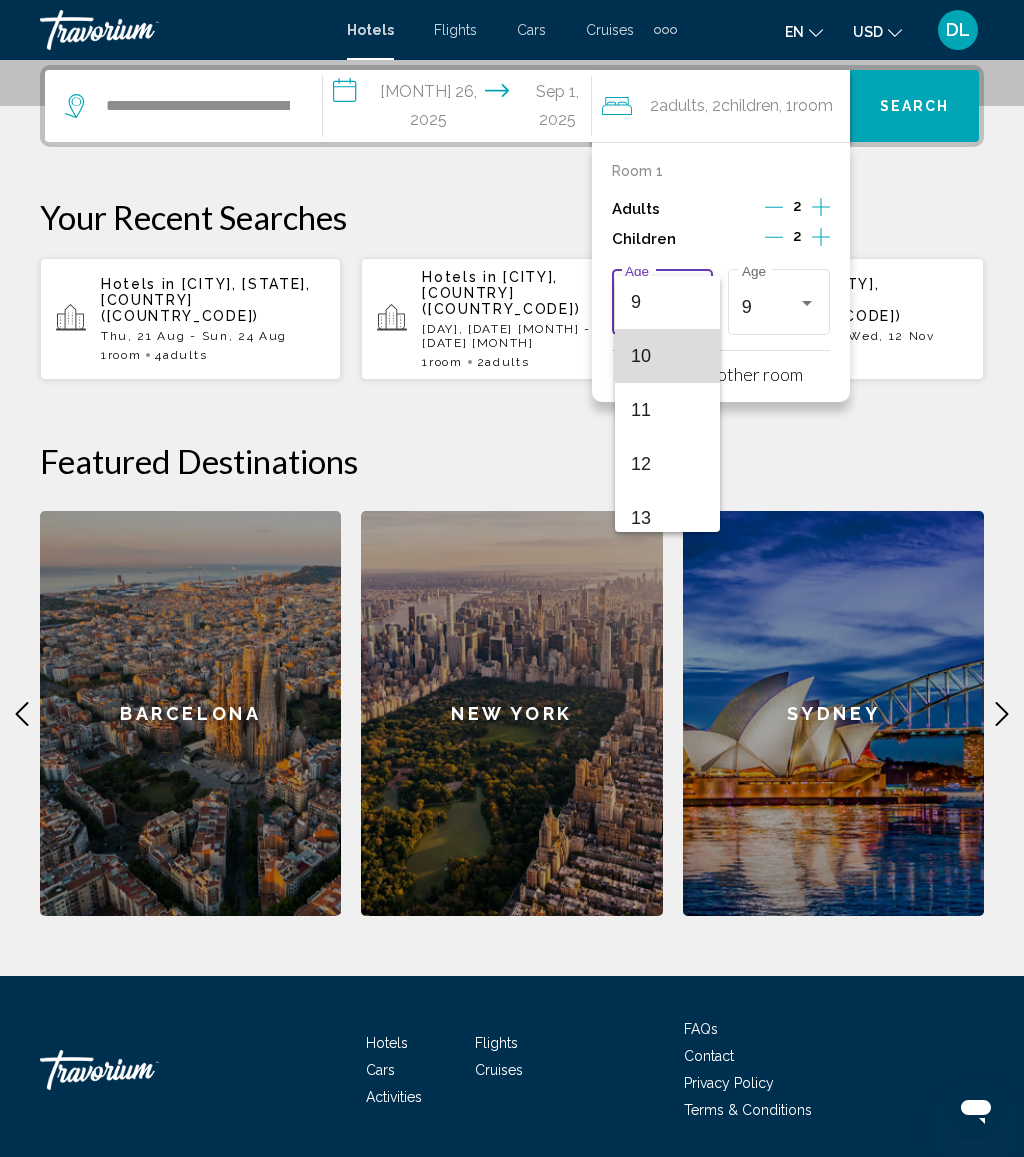 click on "10" at bounding box center [667, 356] 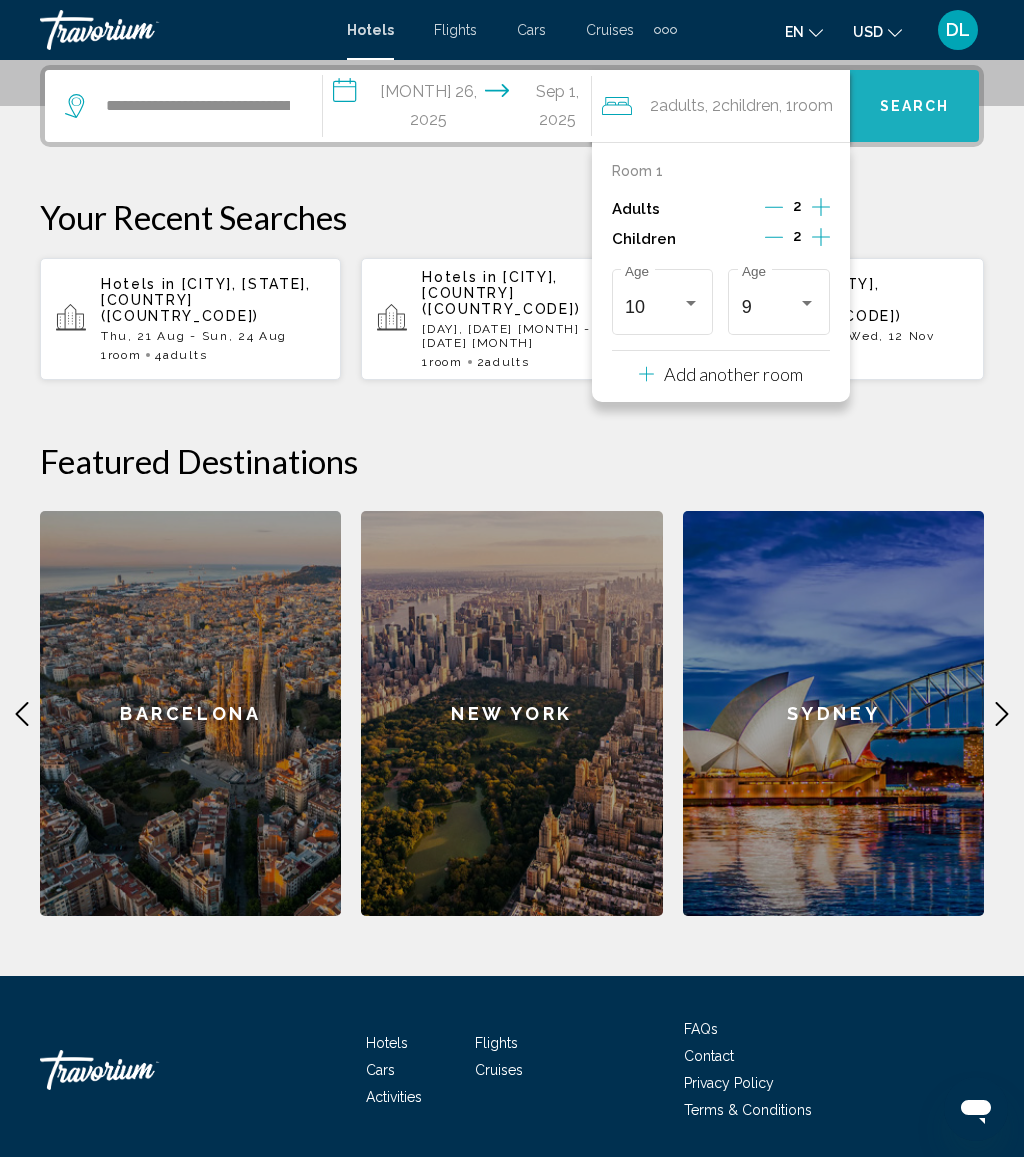 click on "Search" at bounding box center (914, 106) 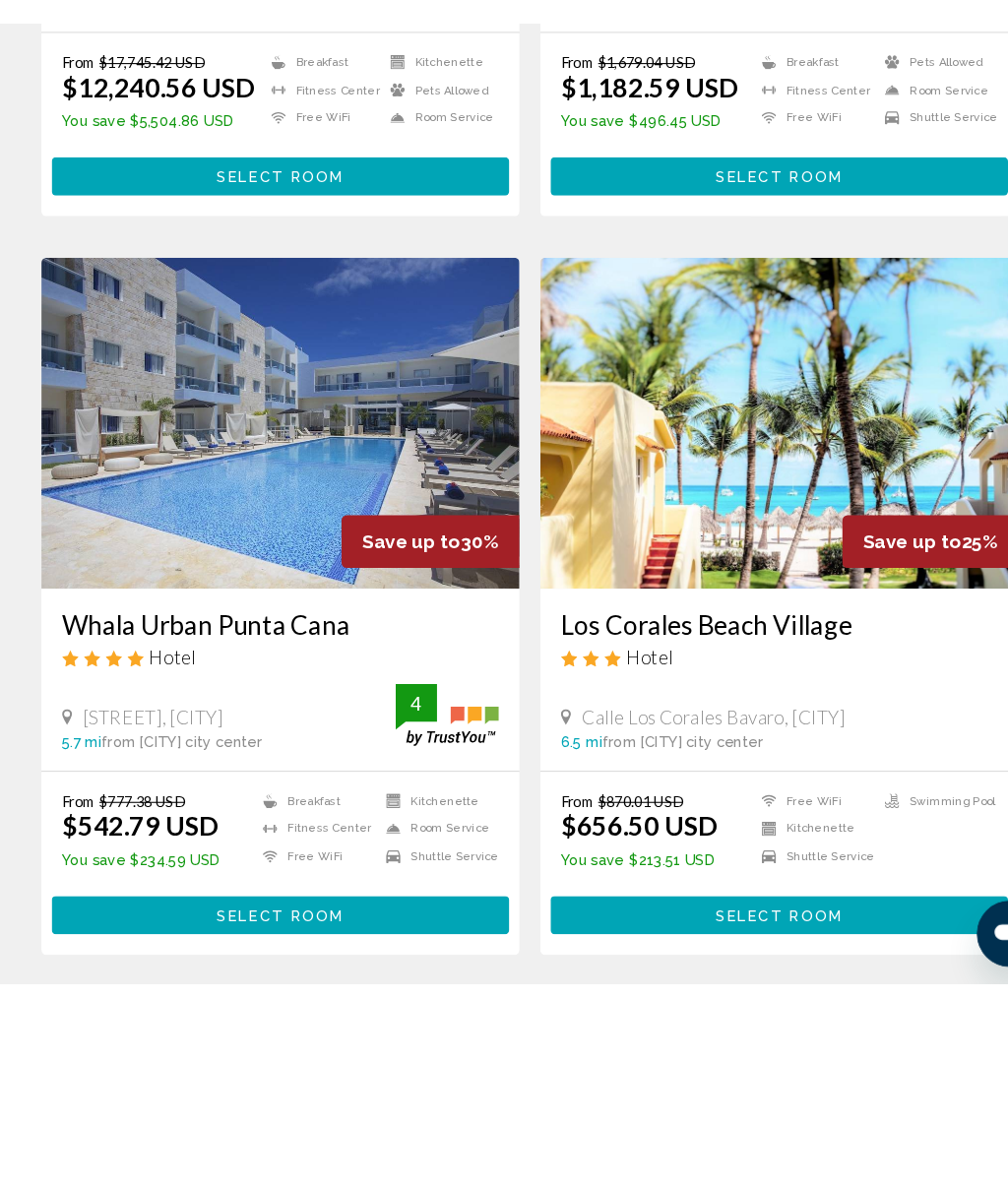 scroll, scrollTop: 3731, scrollLeft: 0, axis: vertical 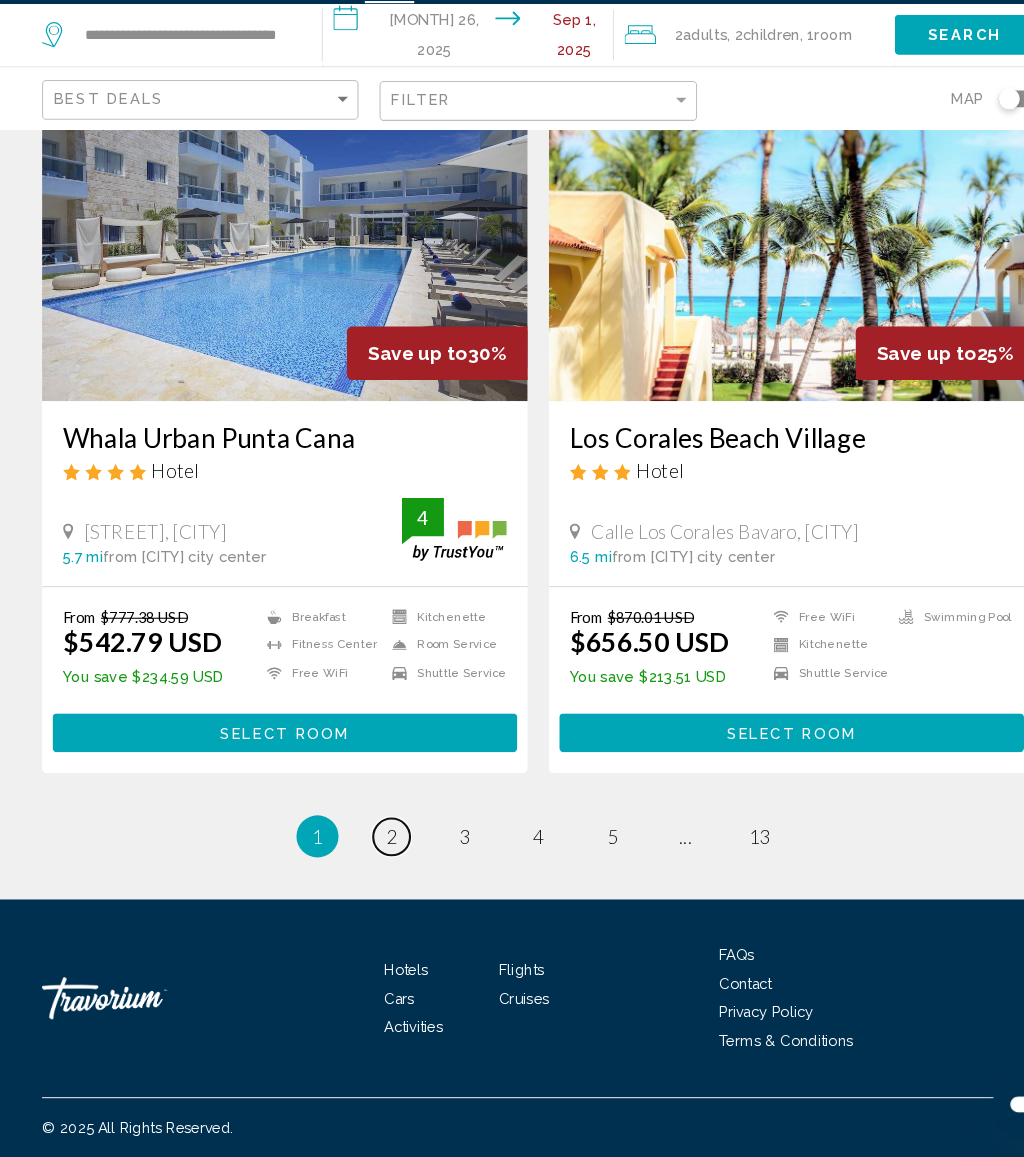 click on "page  2" at bounding box center (372, 853) 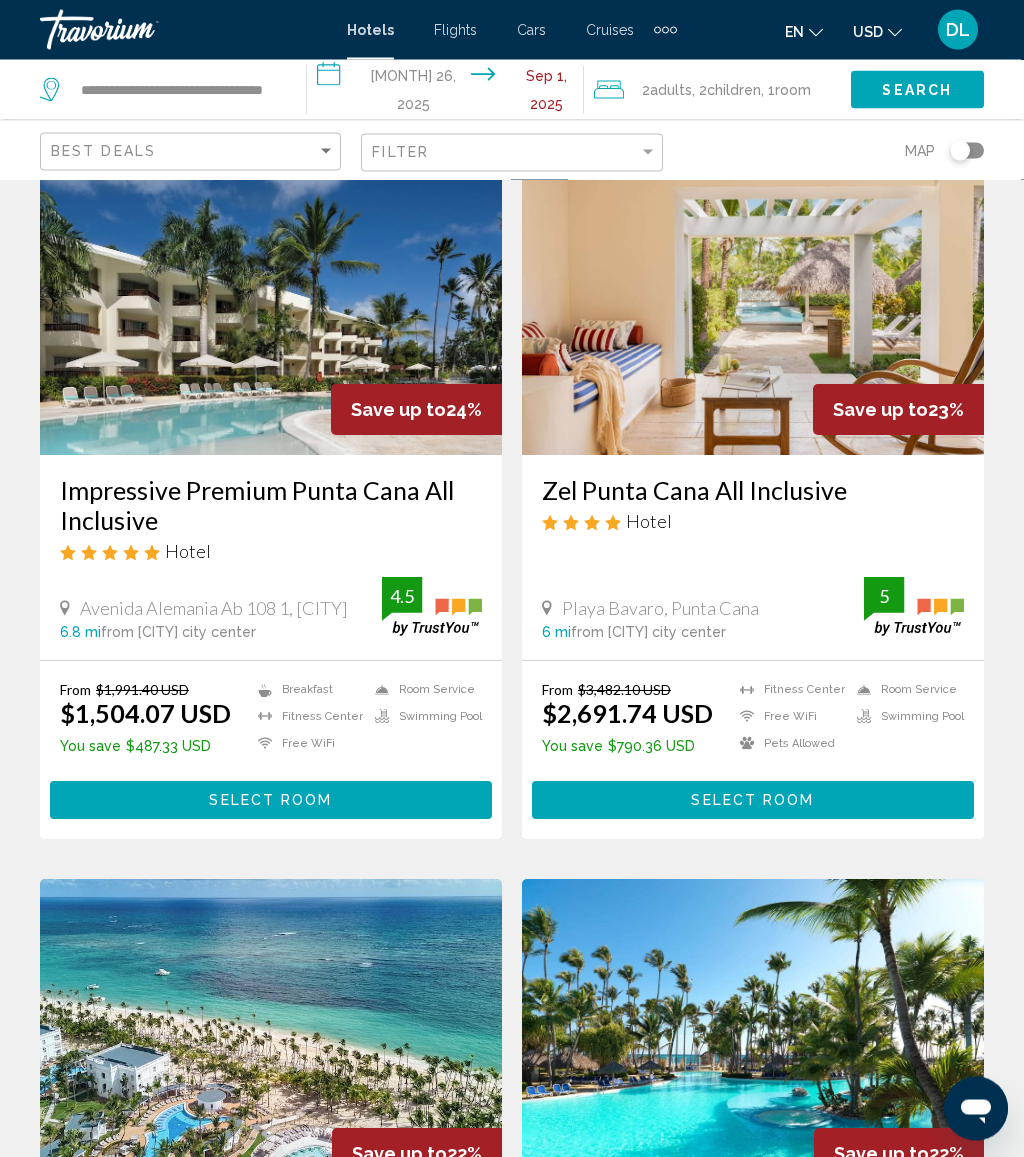 scroll, scrollTop: 0, scrollLeft: 0, axis: both 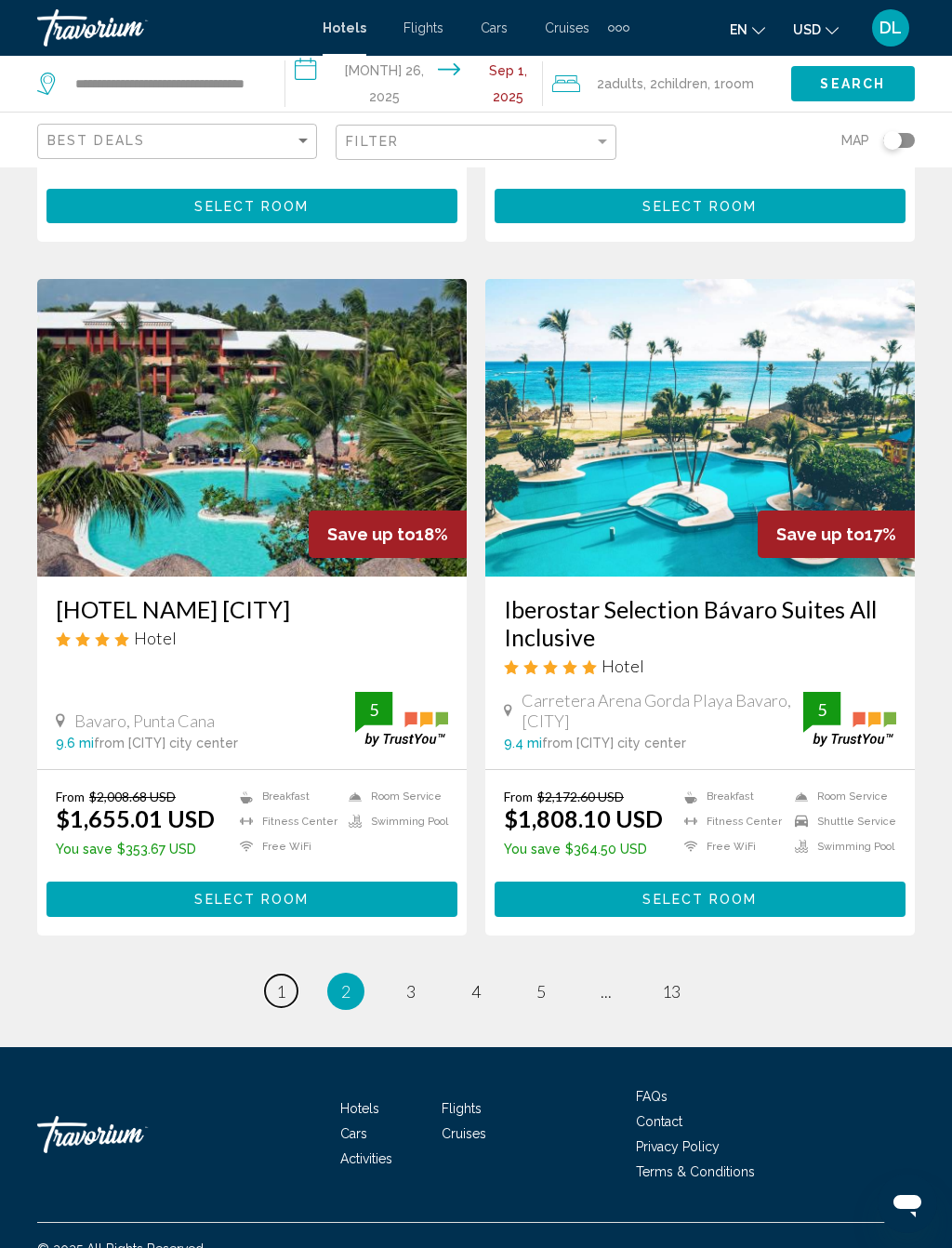 click on "page  1" at bounding box center (281, 990) 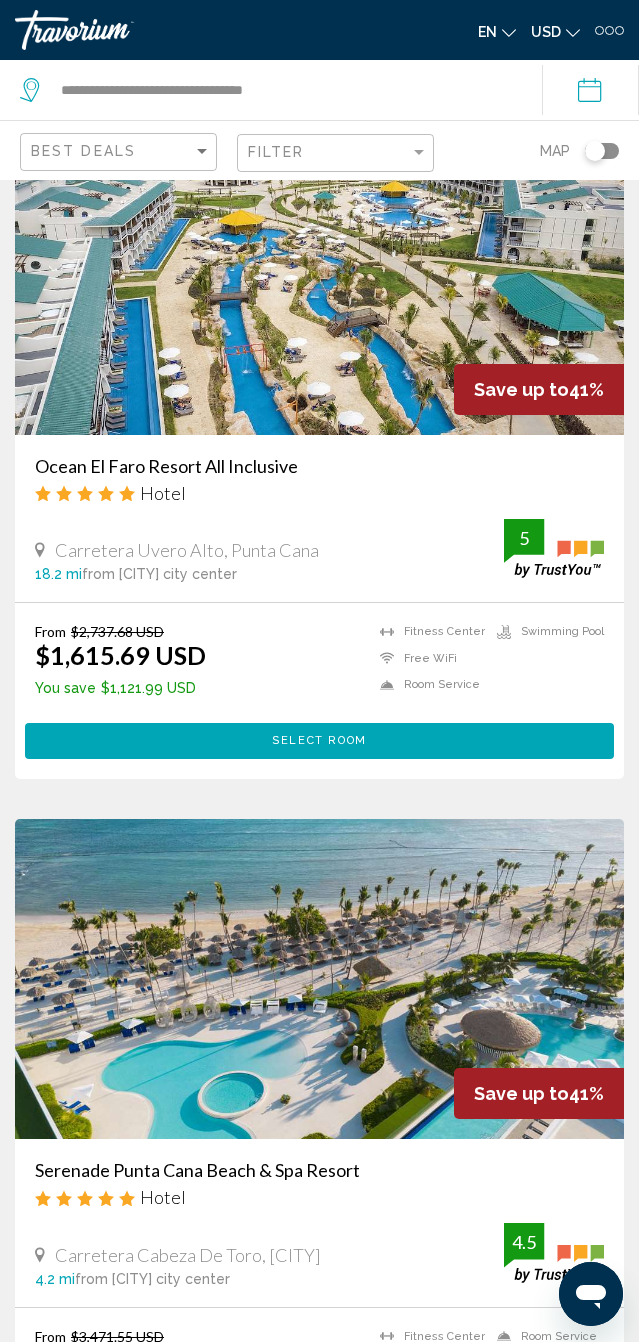 scroll, scrollTop: 2222, scrollLeft: 0, axis: vertical 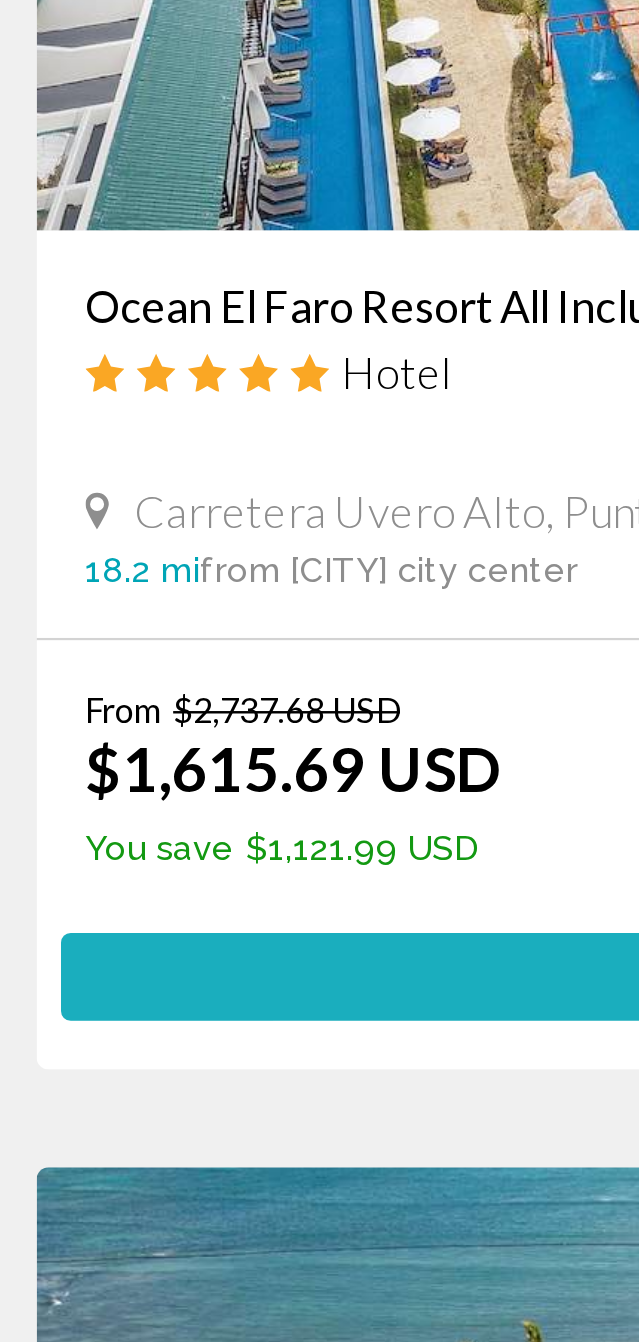 click on "Select Room" at bounding box center (319, 719) 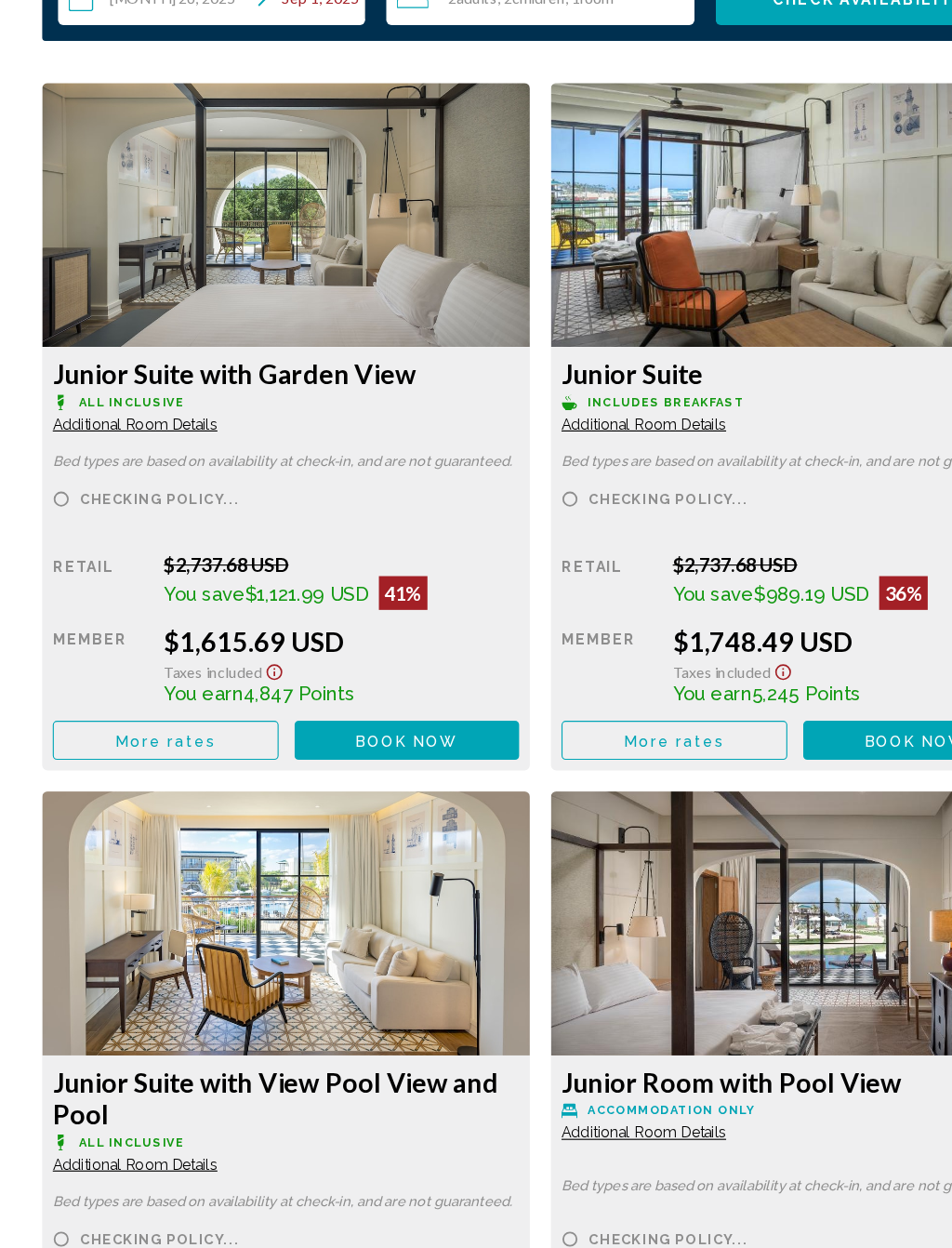 scroll, scrollTop: 2954, scrollLeft: 0, axis: vertical 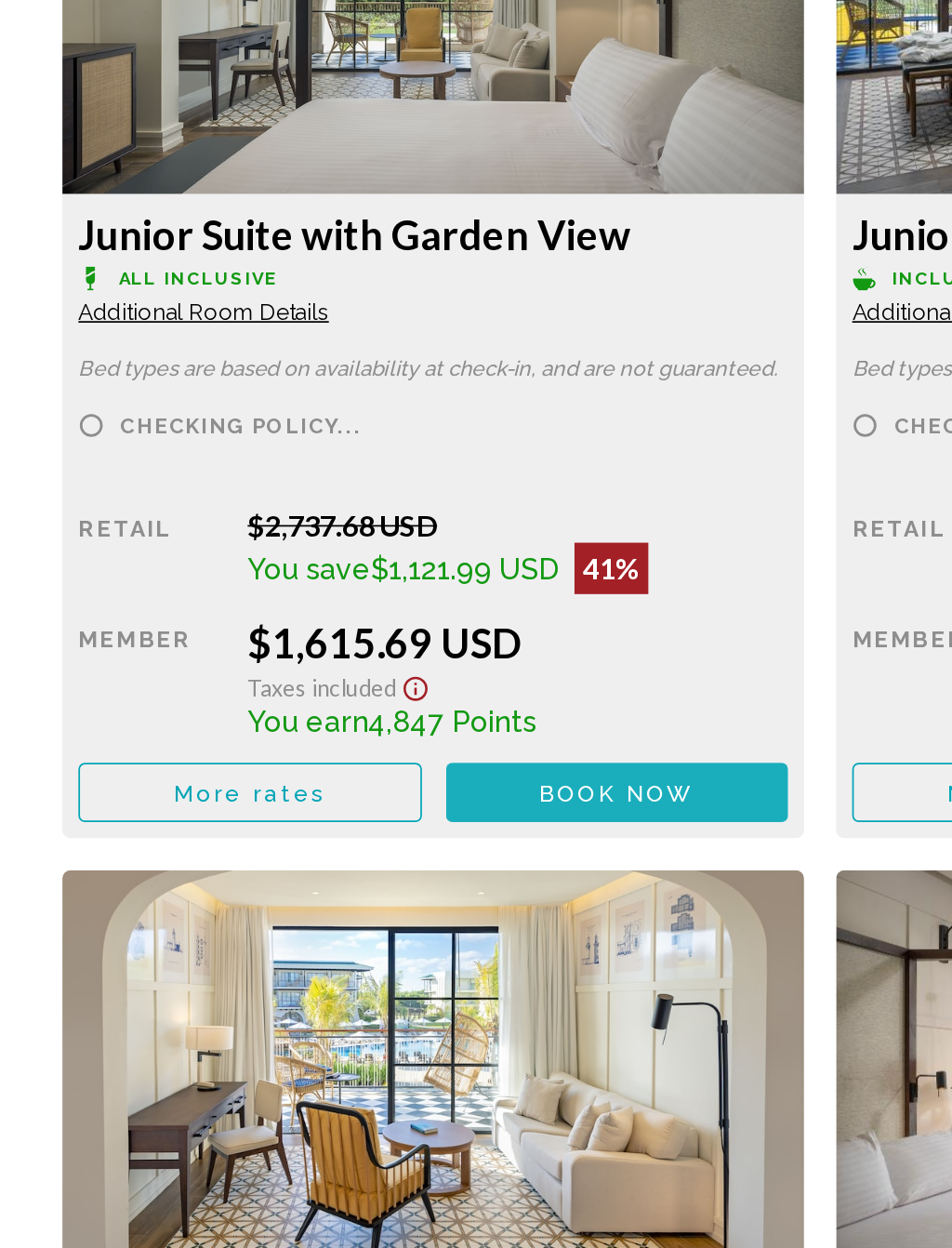 click on "Book now" at bounding box center (358, 797) 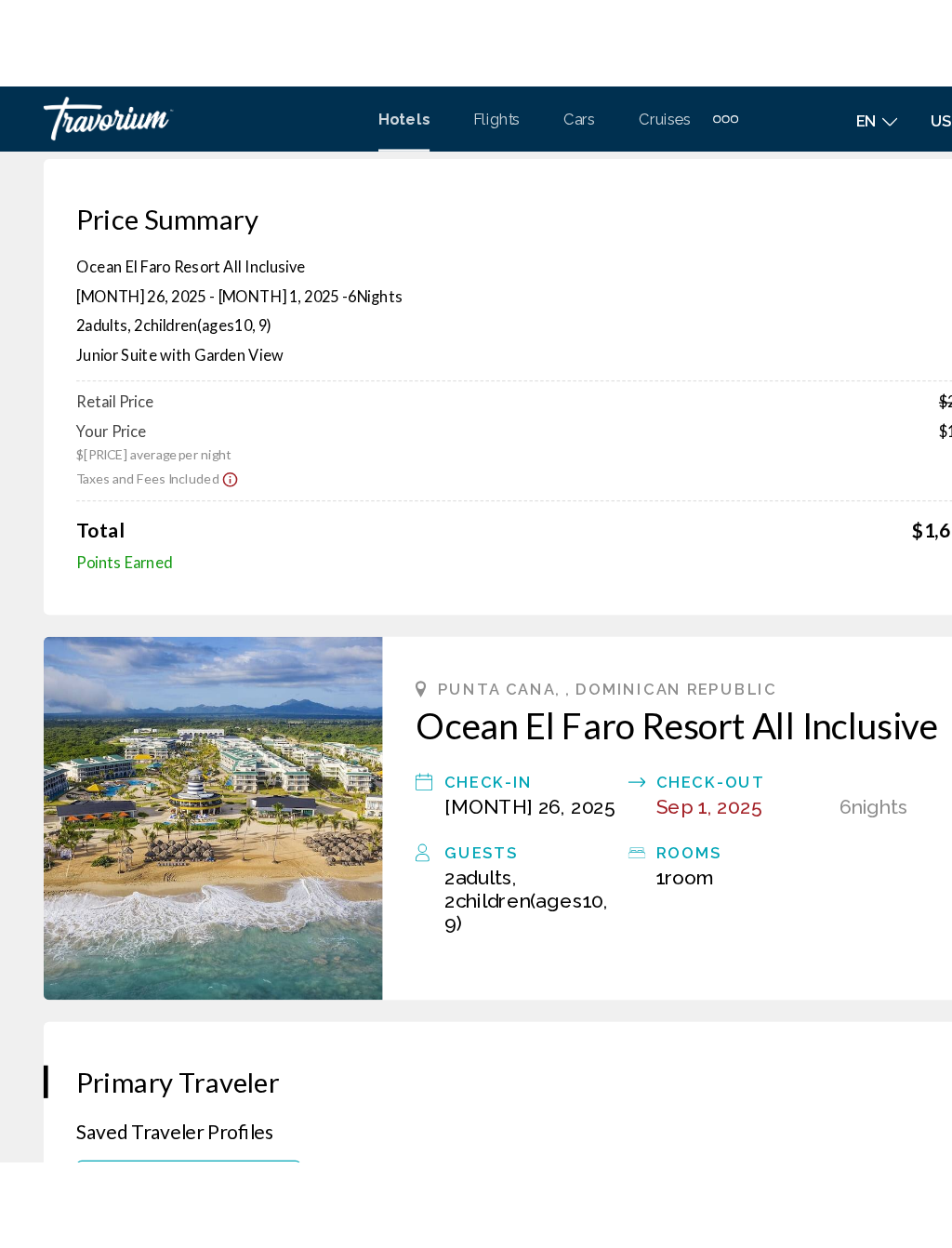 scroll, scrollTop: 0, scrollLeft: 0, axis: both 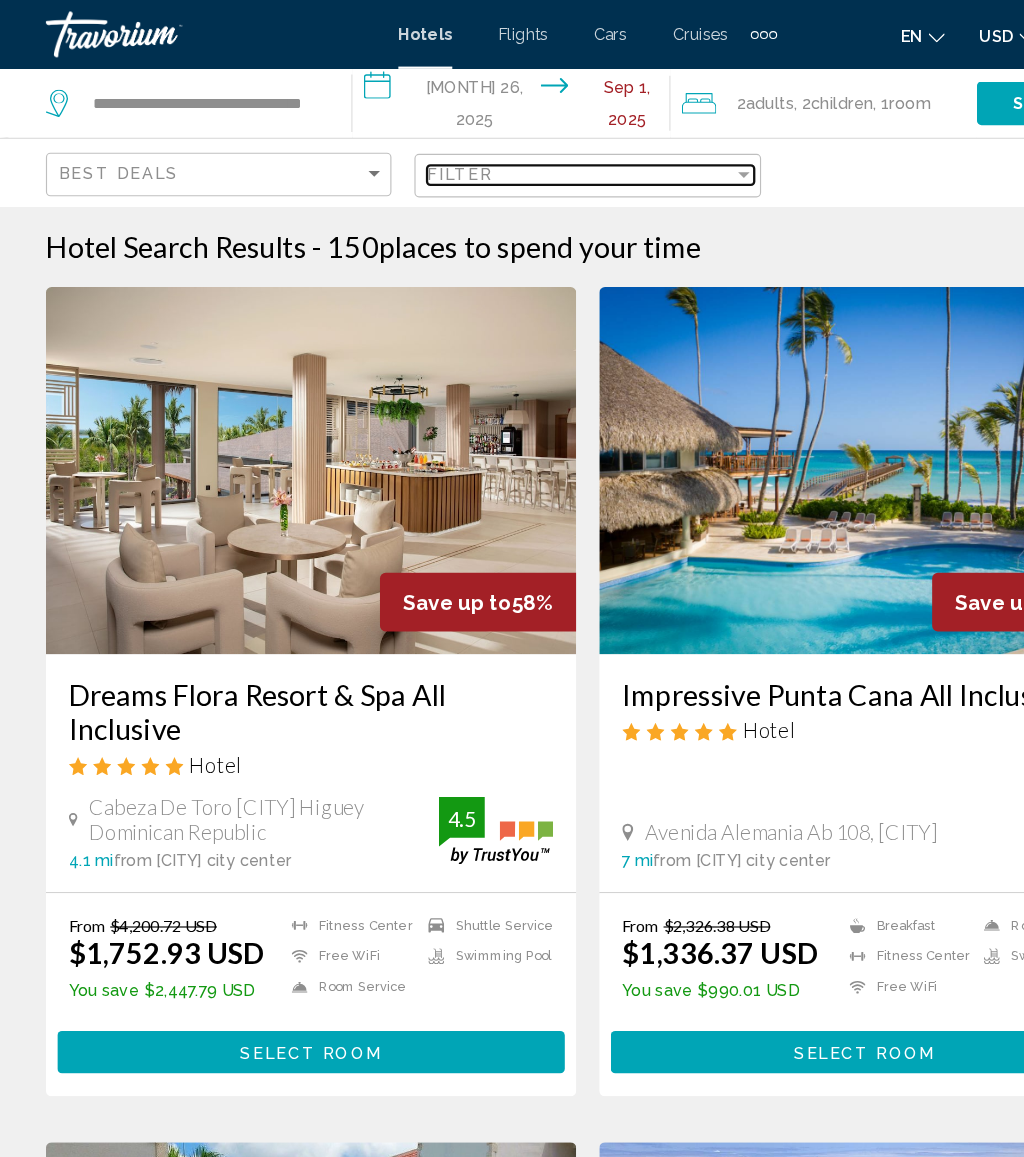 click on "Filter" at bounding box center (505, 152) 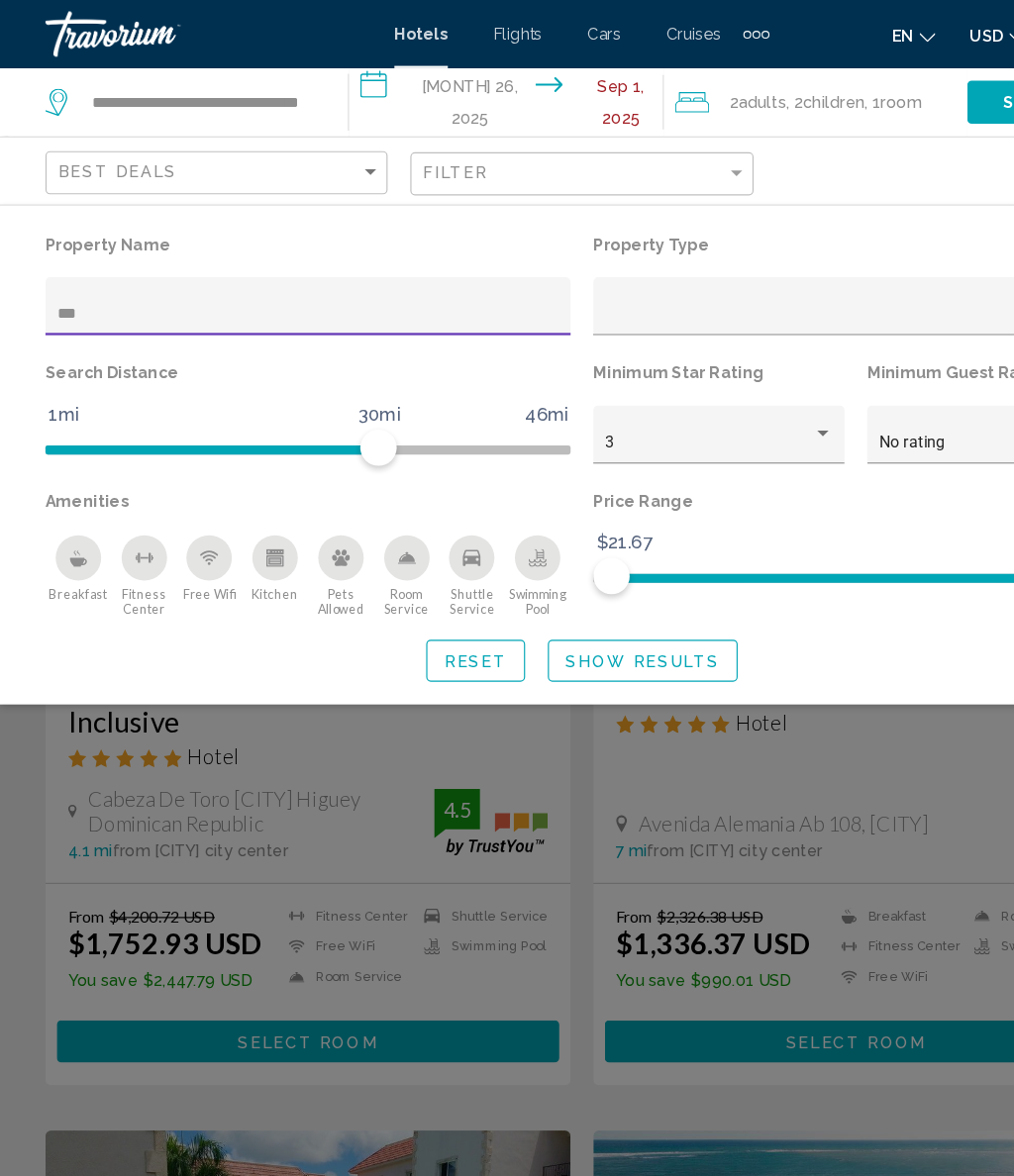 type on "****" 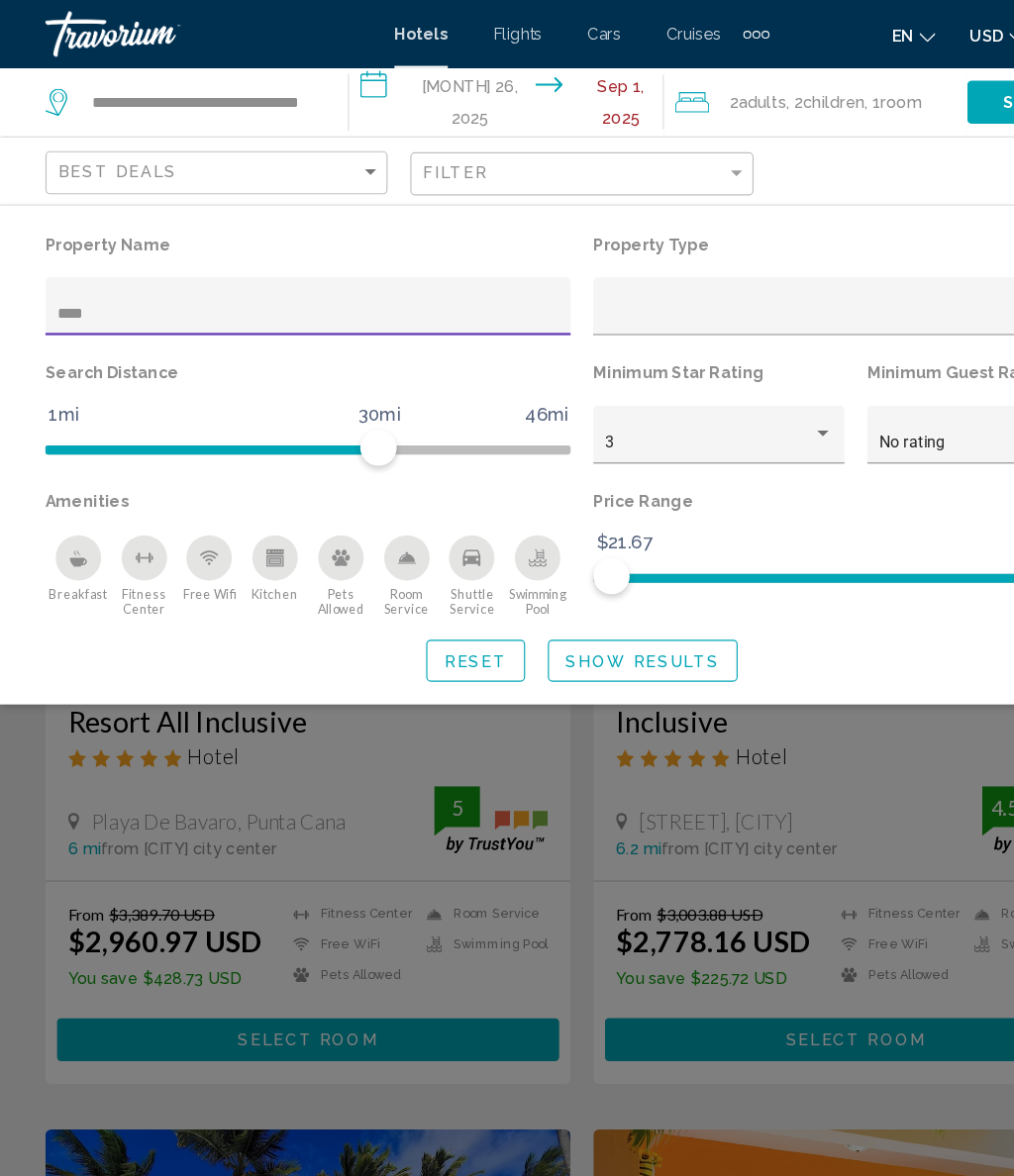 click on "Show Results" 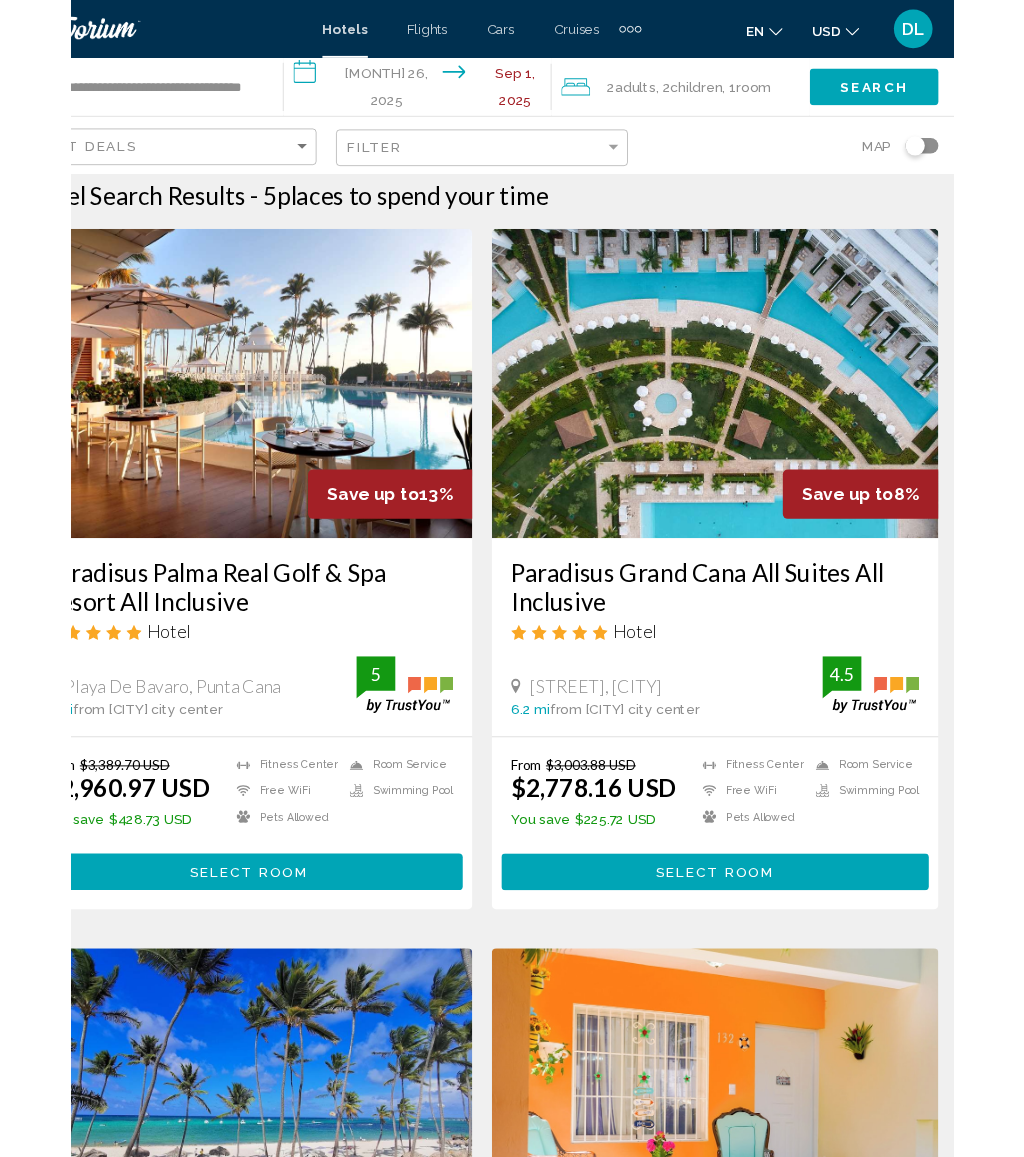 scroll, scrollTop: 0, scrollLeft: 0, axis: both 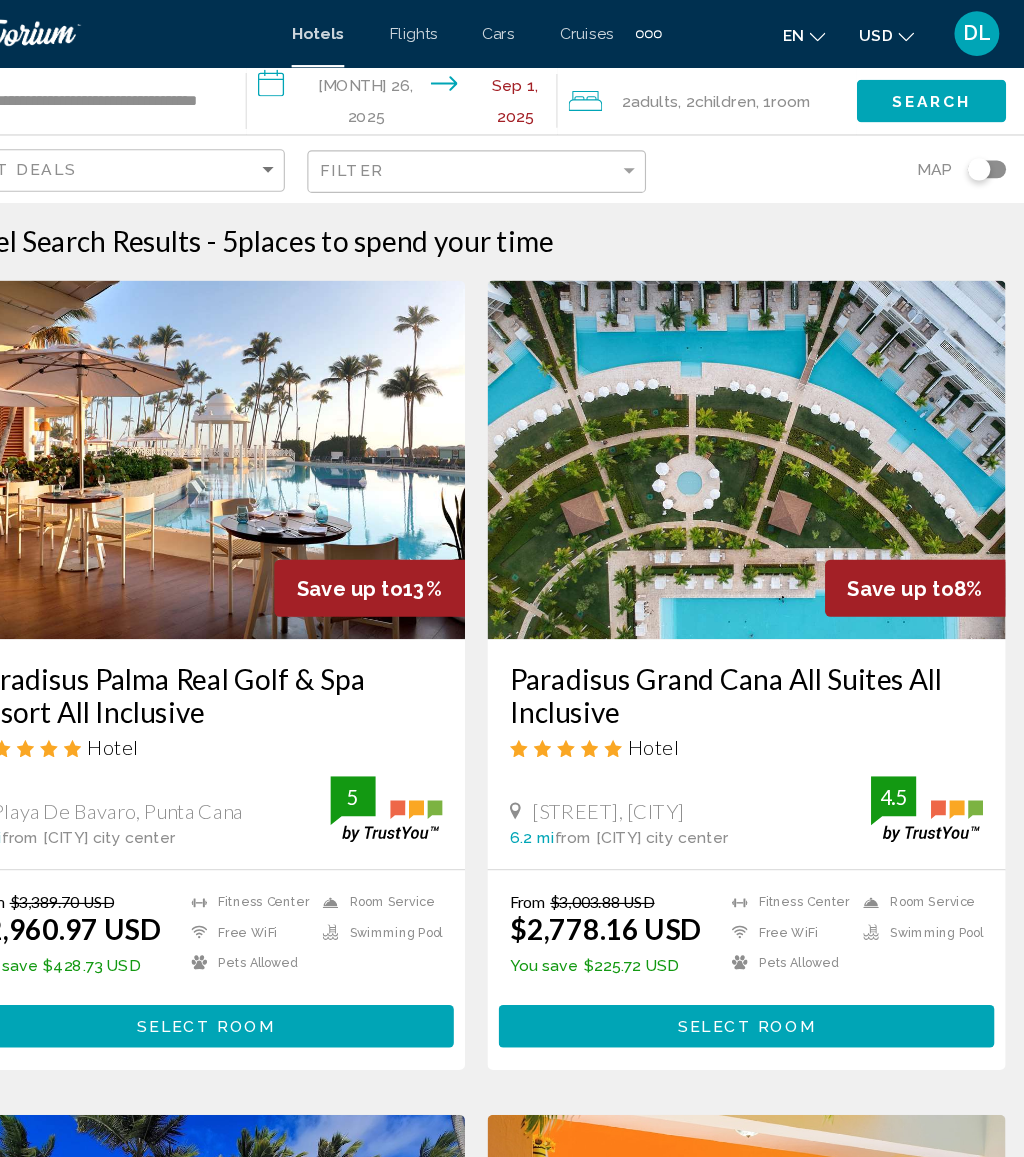 click on "**********" at bounding box center (449, 93) 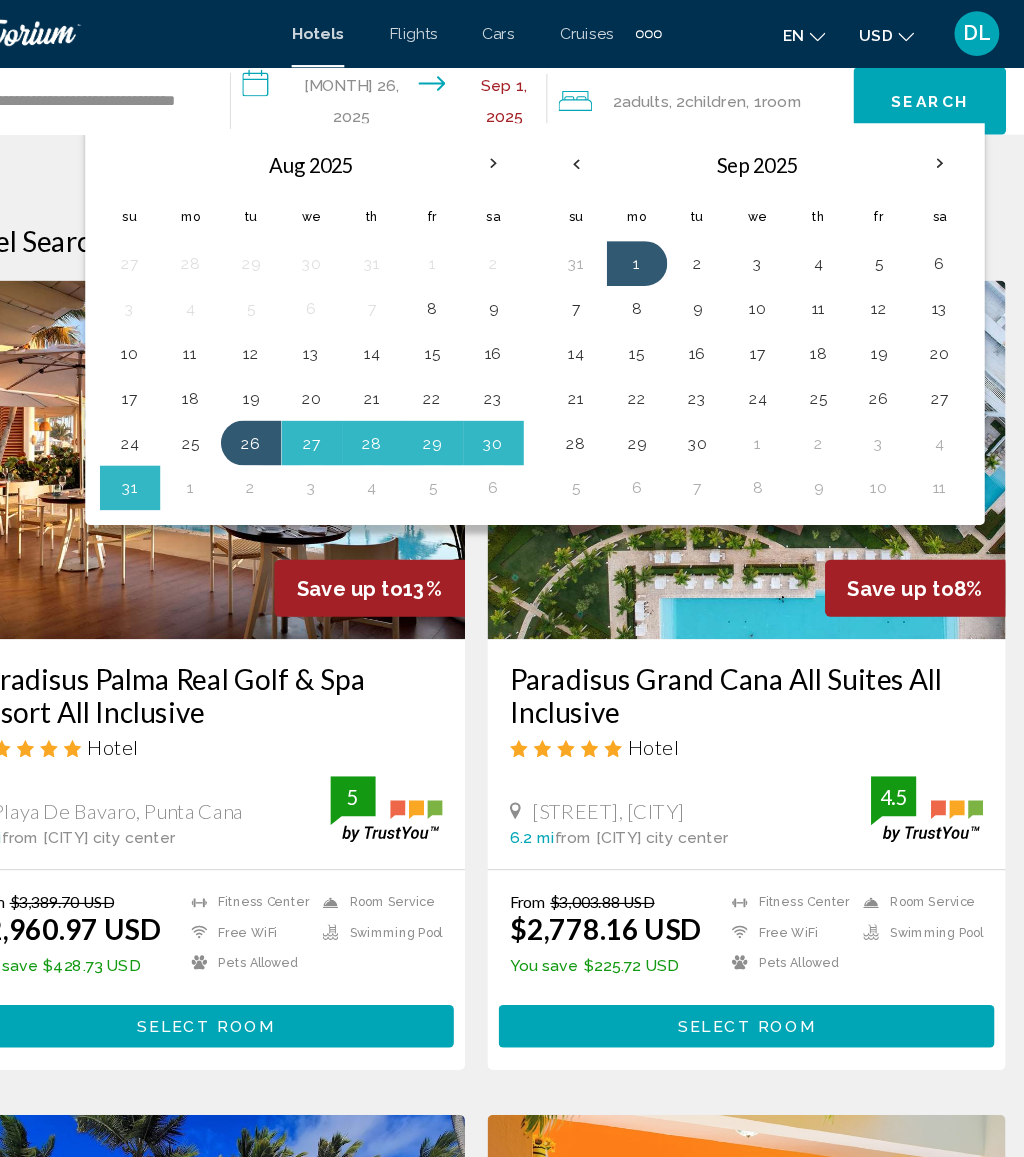 click at bounding box center [925, 146] 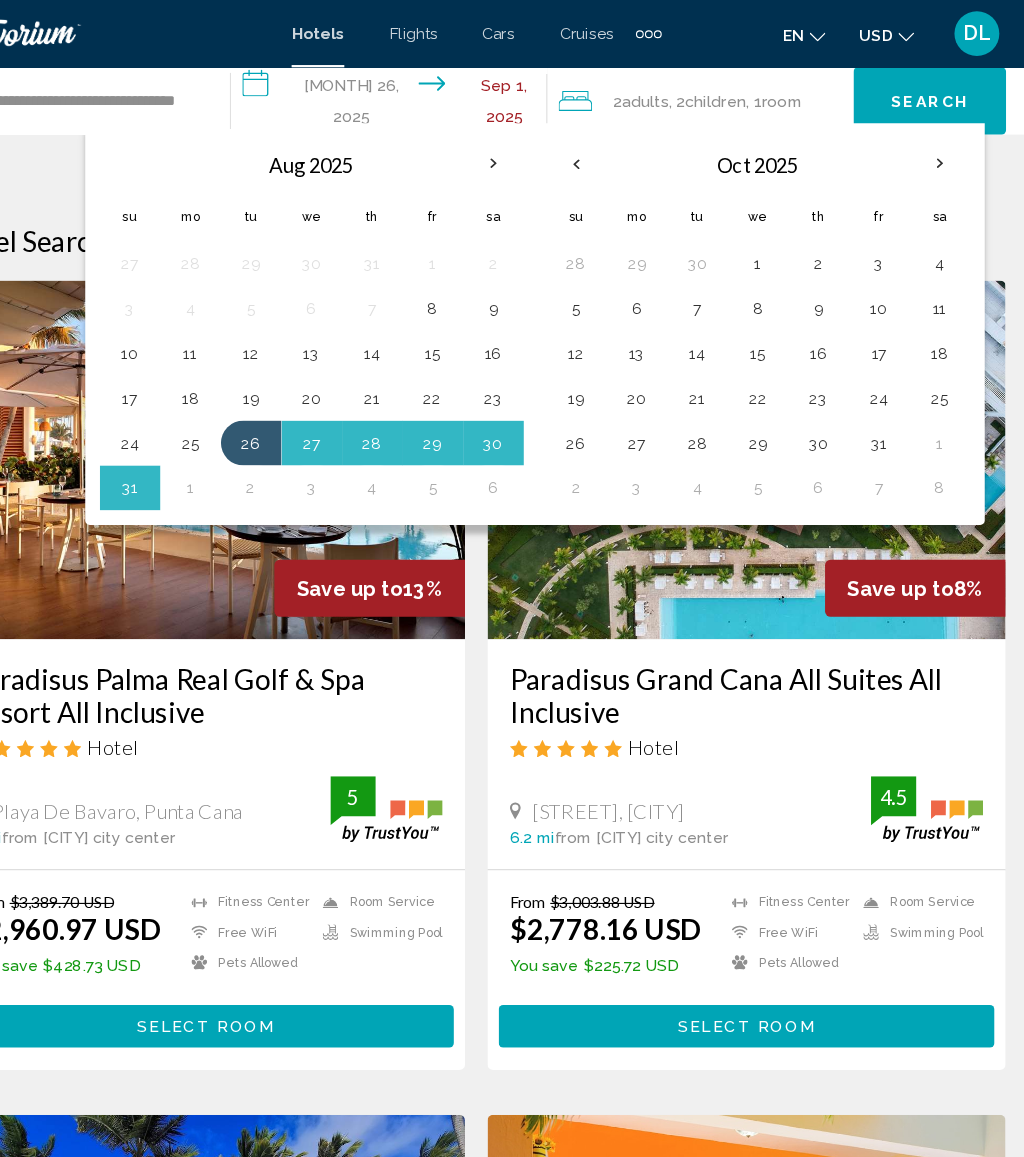 click at bounding box center (925, 146) 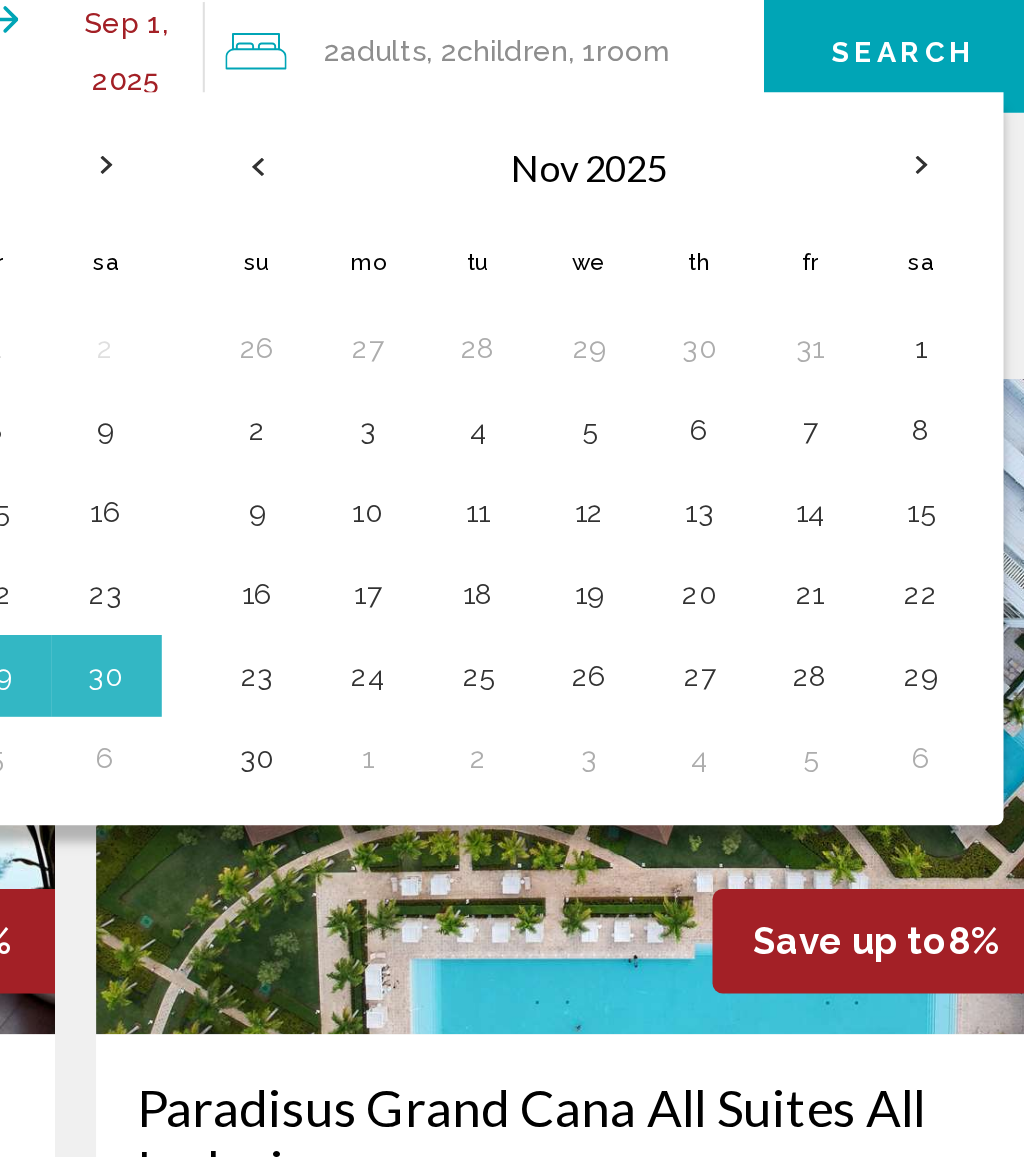 click on "Room" 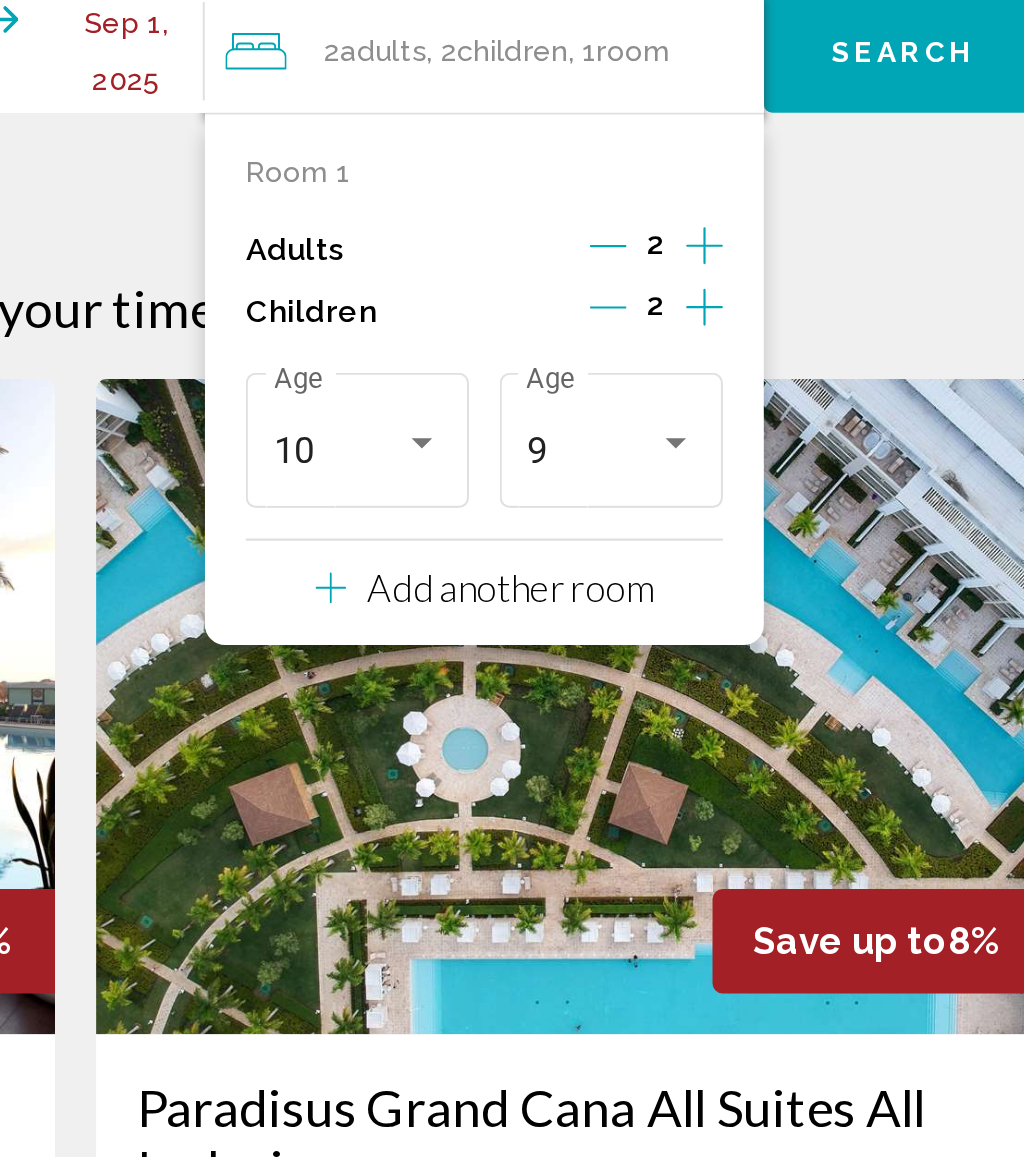 click 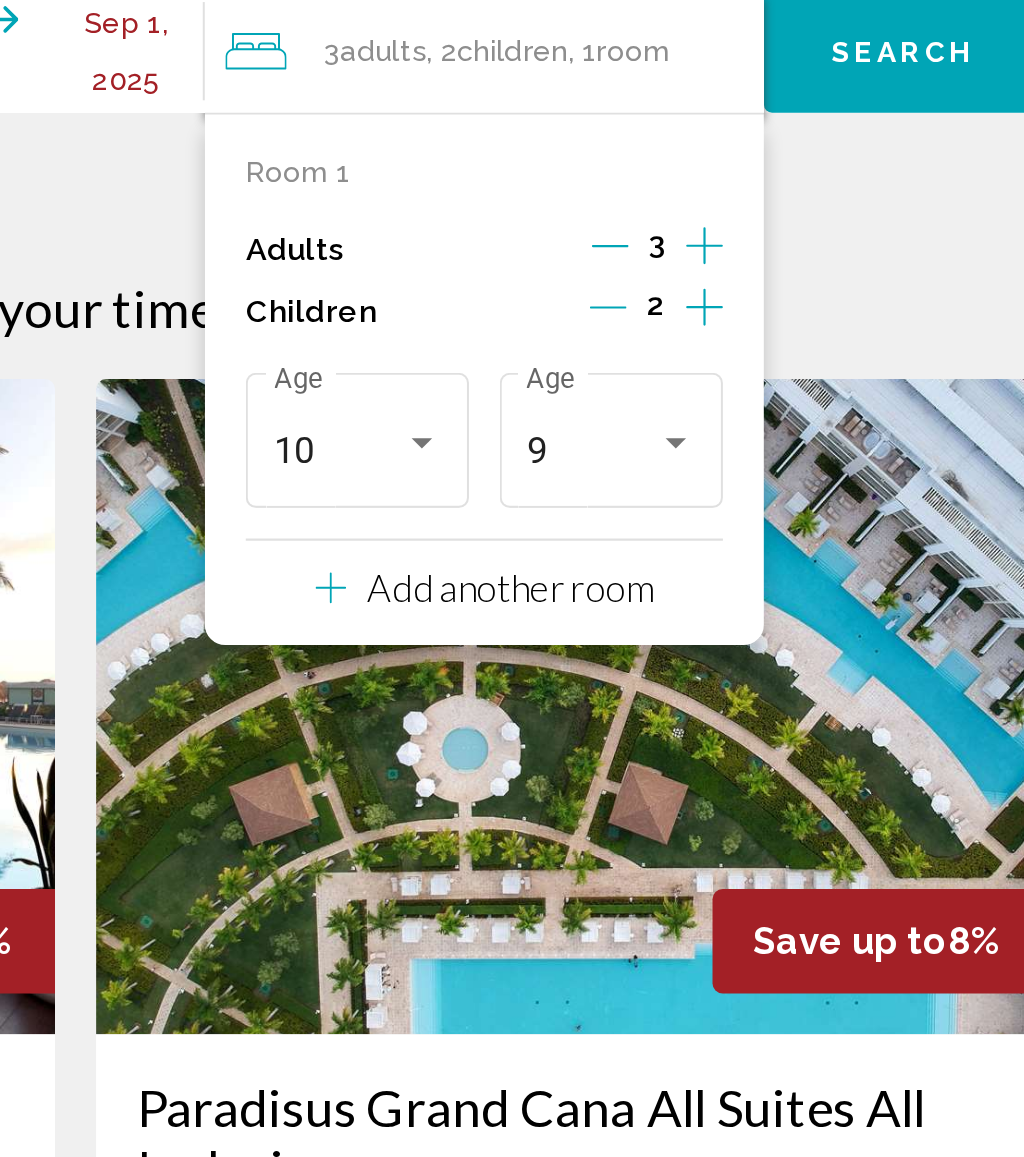 click 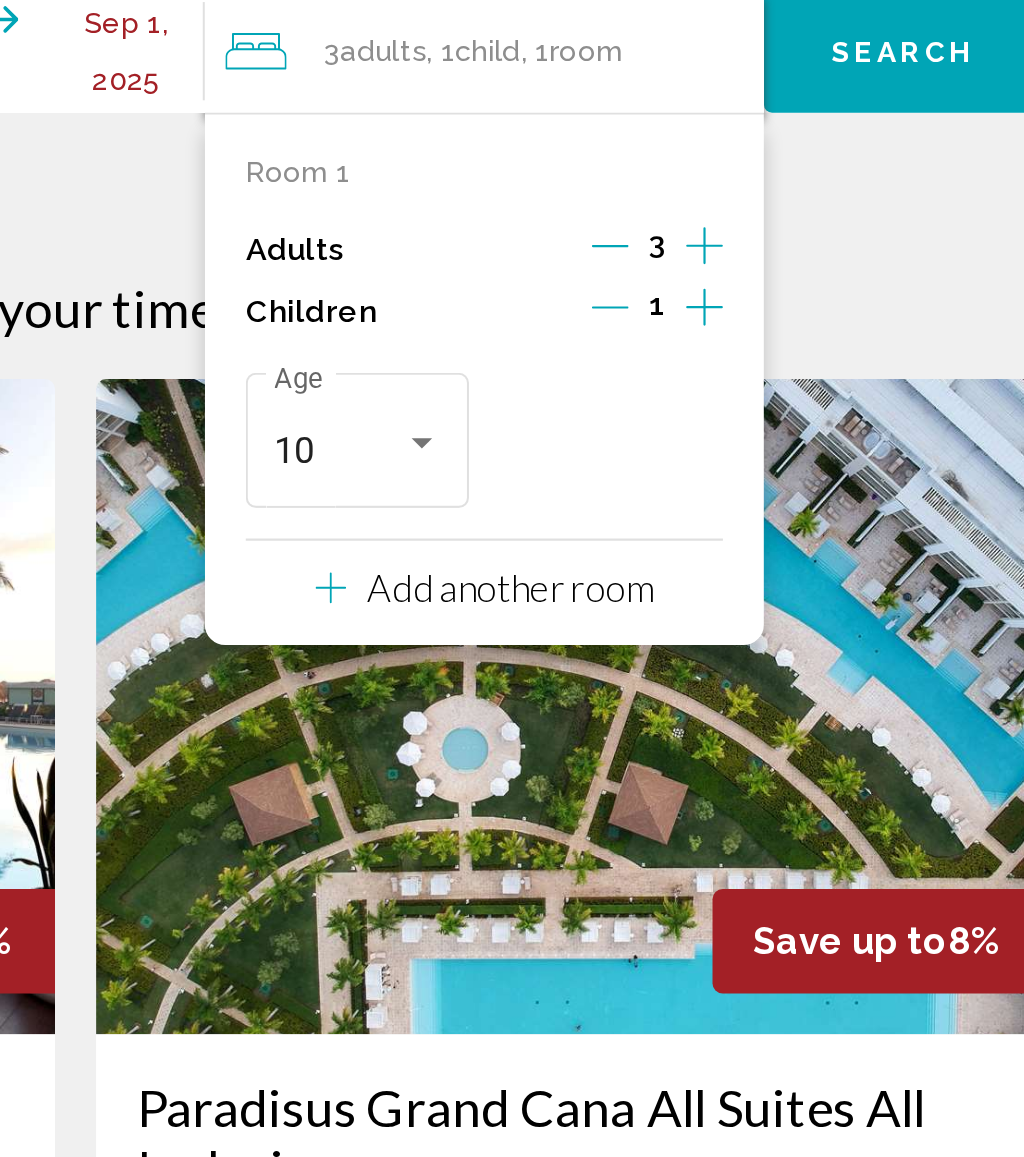 click 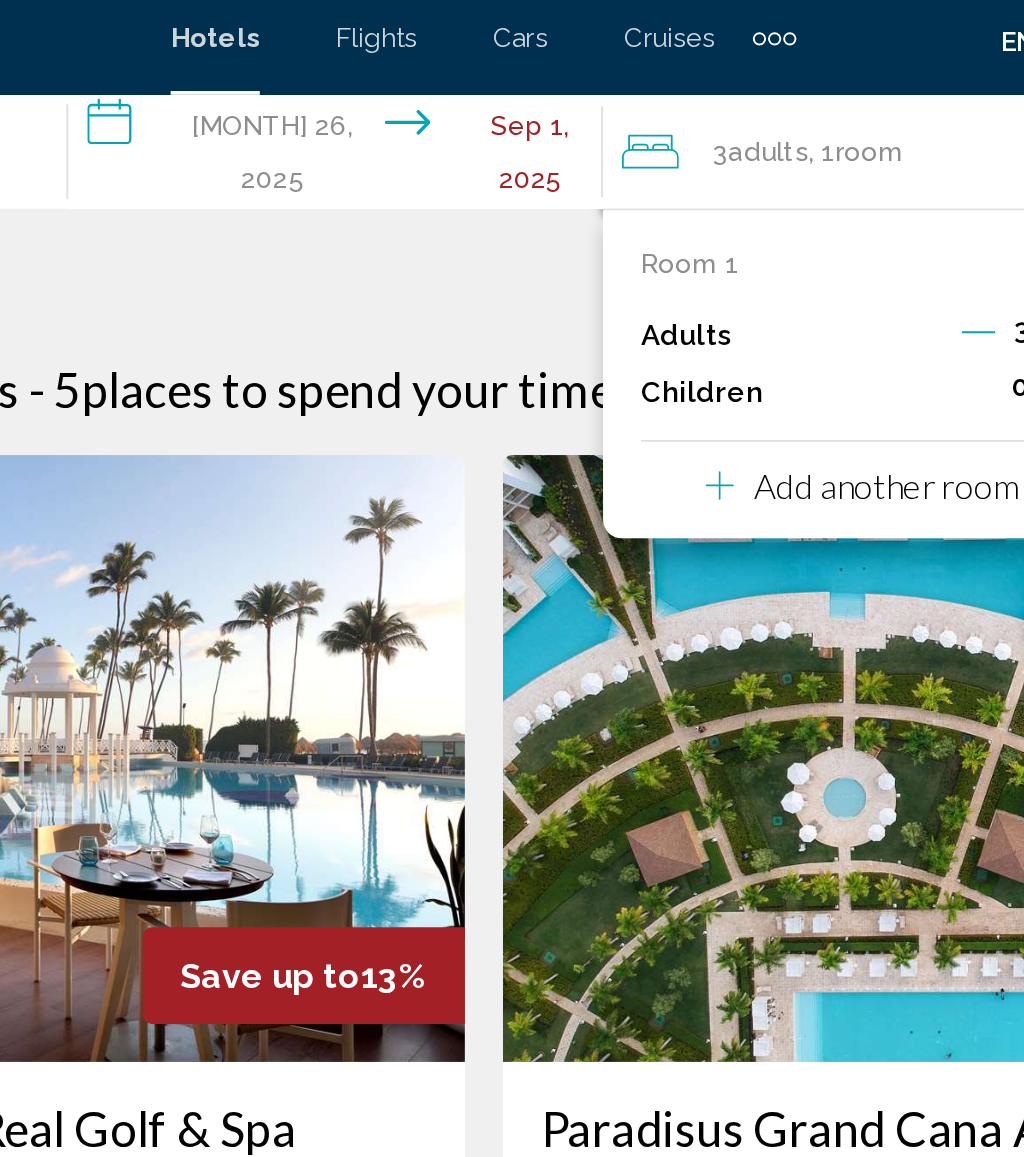 click on "**********" at bounding box center [438, 93] 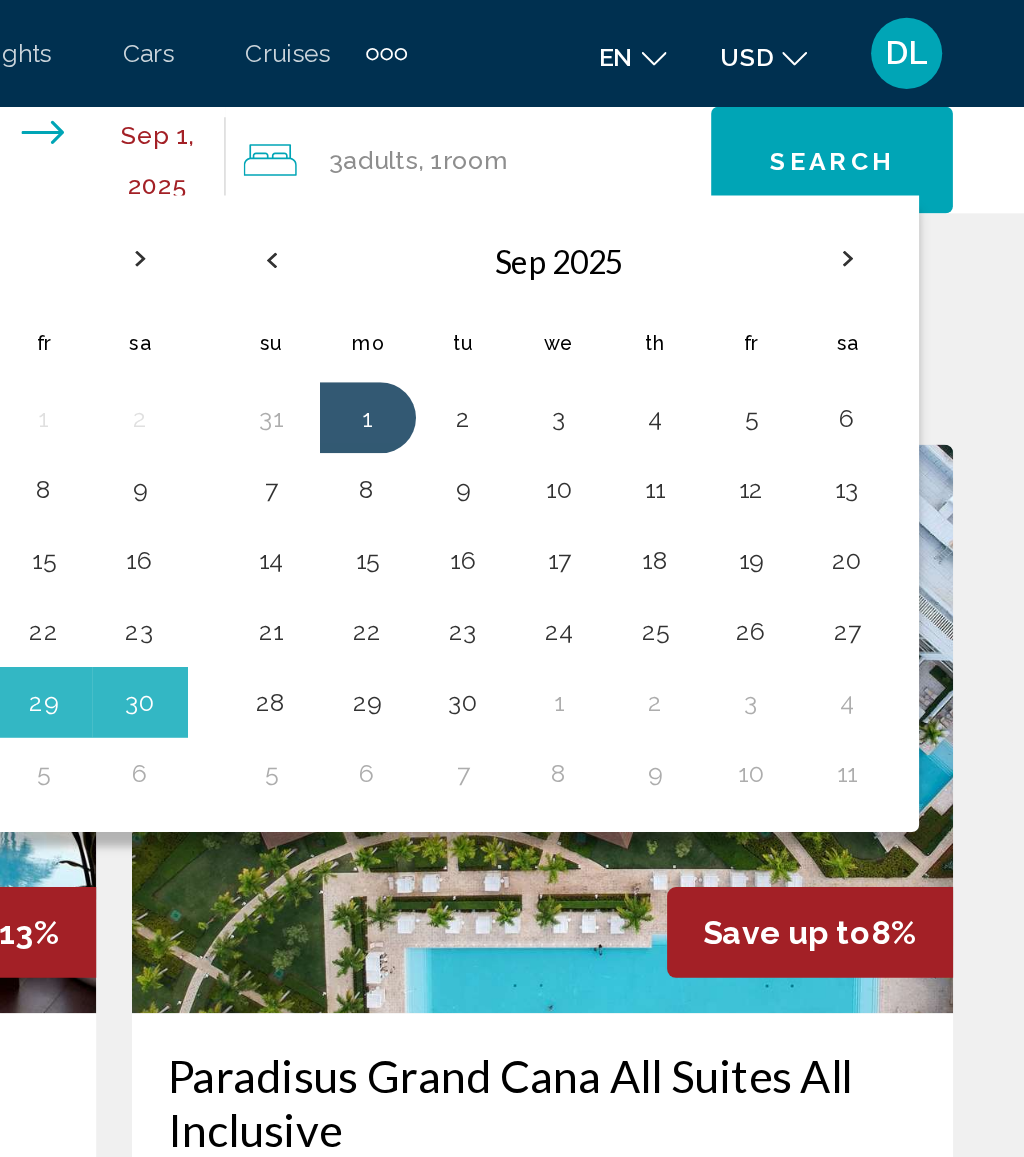 click at bounding box center (925, 146) 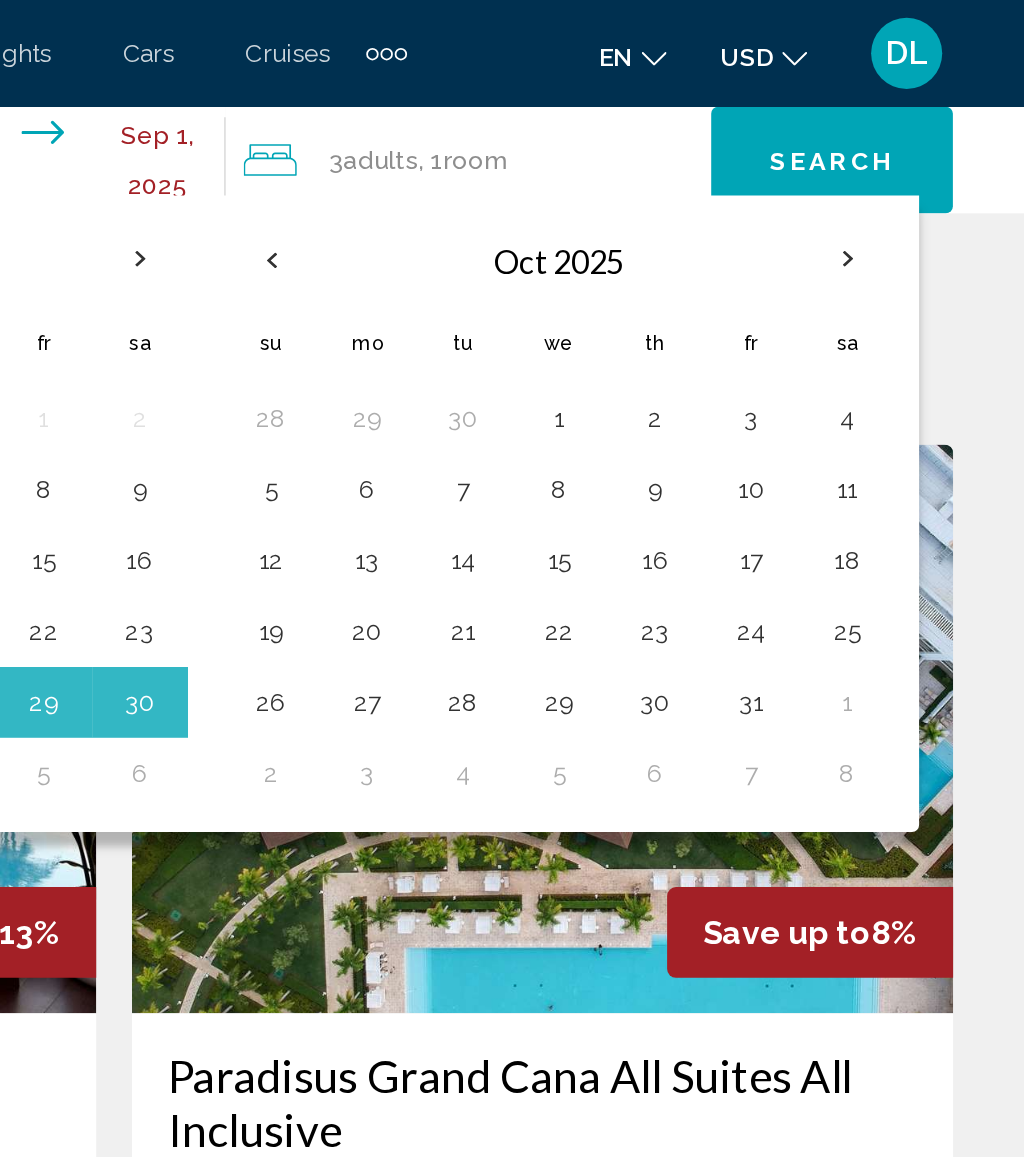 click at bounding box center [925, 146] 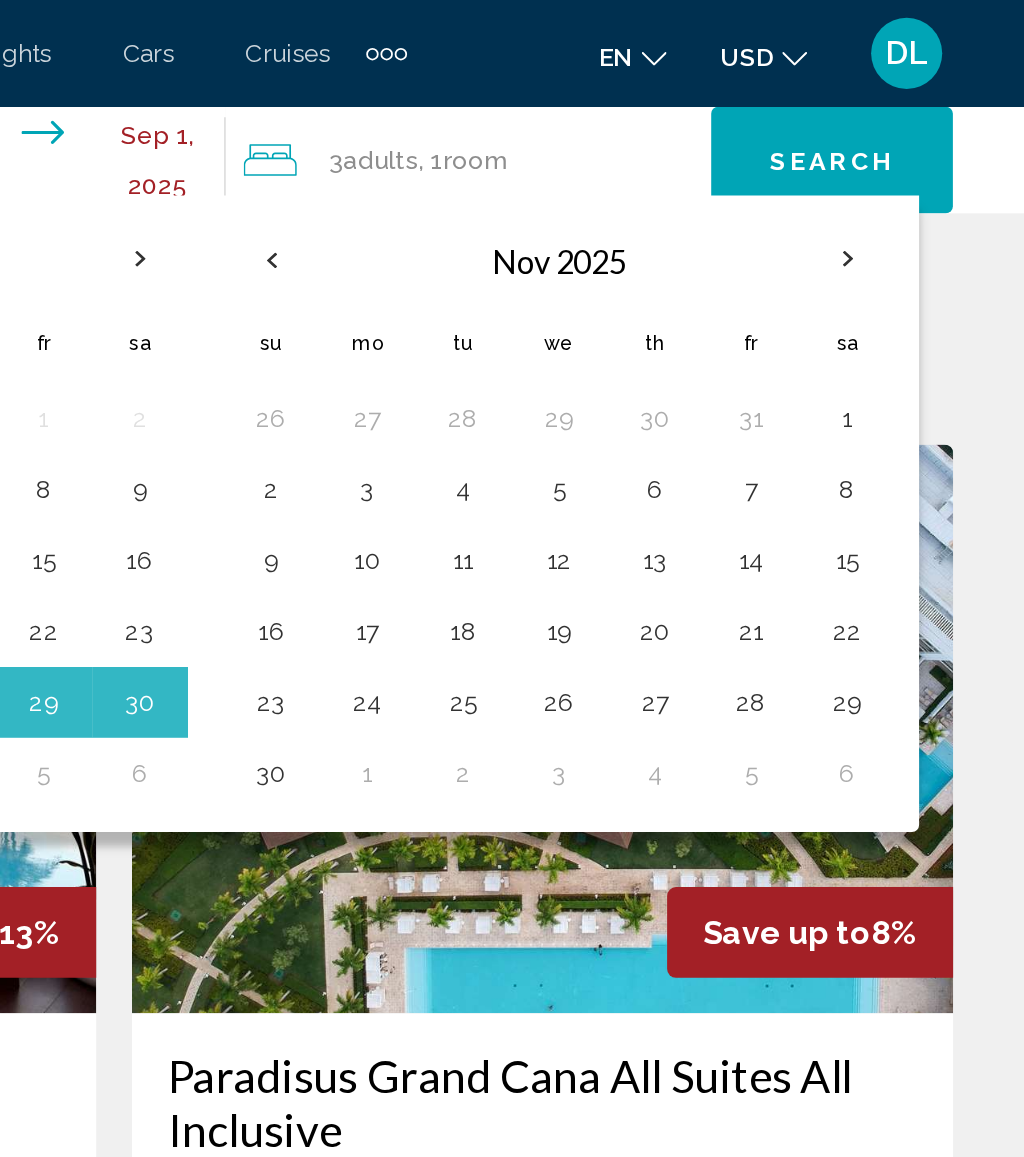 click on "20" at bounding box center [817, 355] 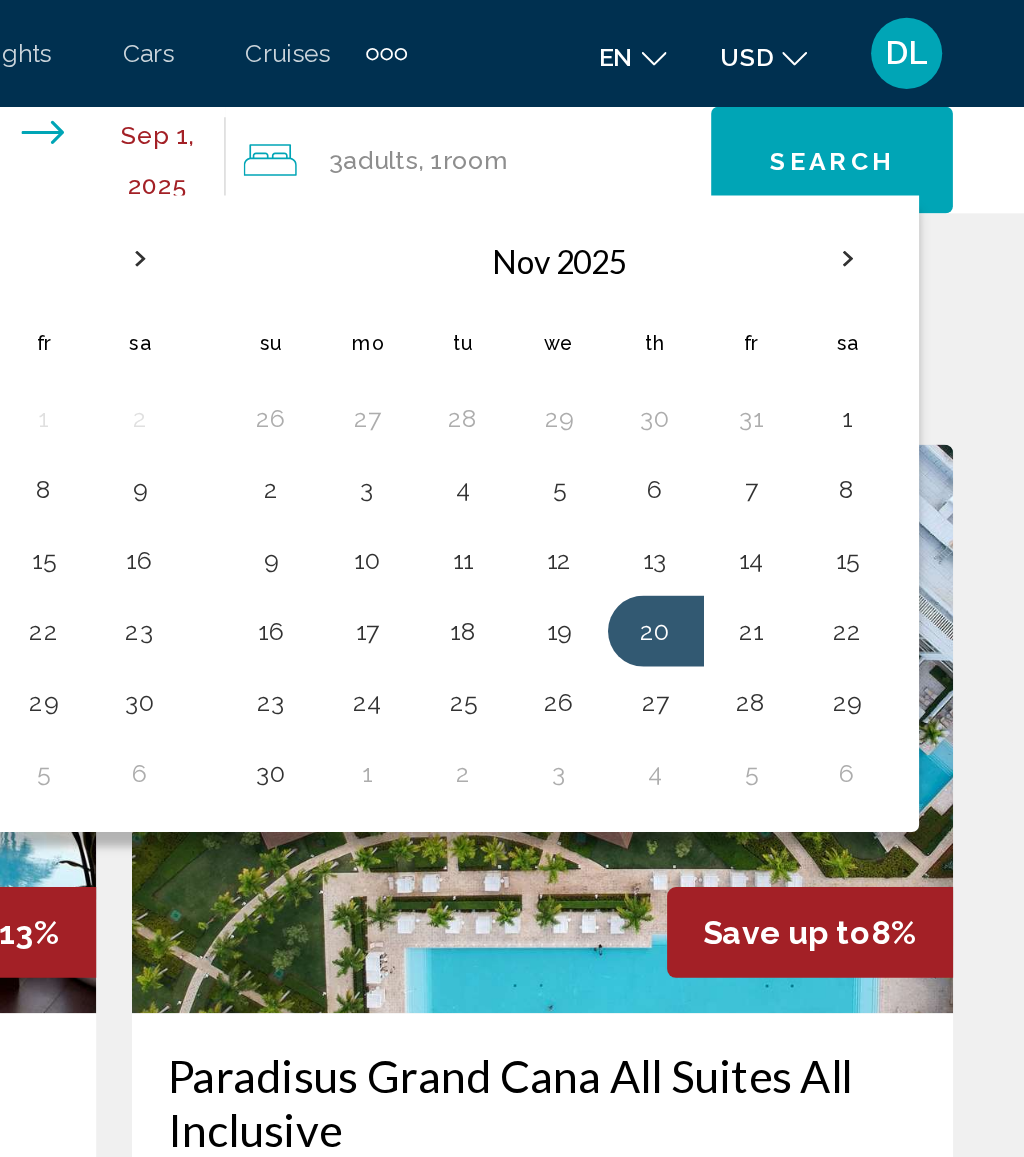 click on "26" at bounding box center [763, 395] 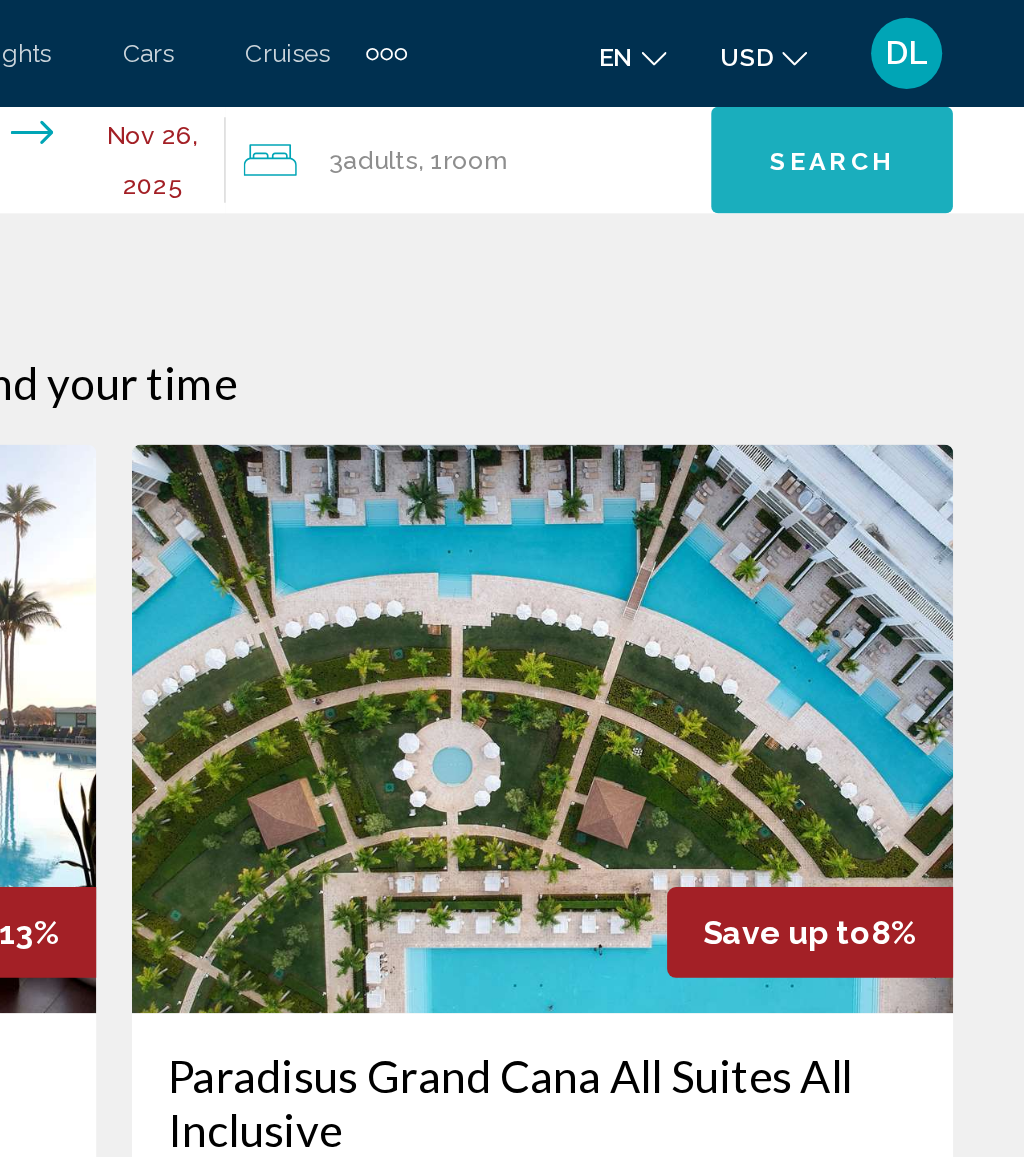 click on "Search" 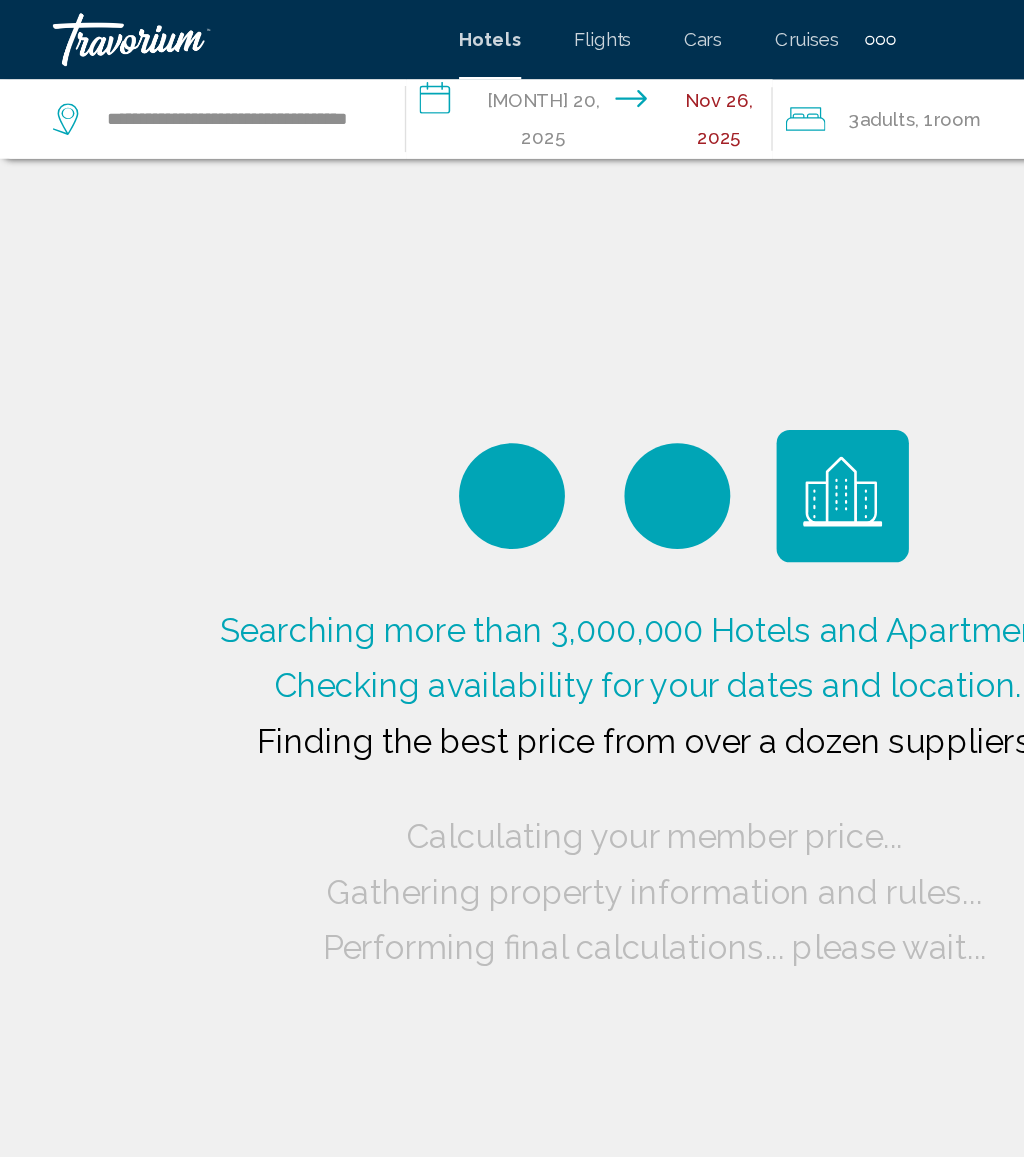click on "**********" at bounding box center [449, 93] 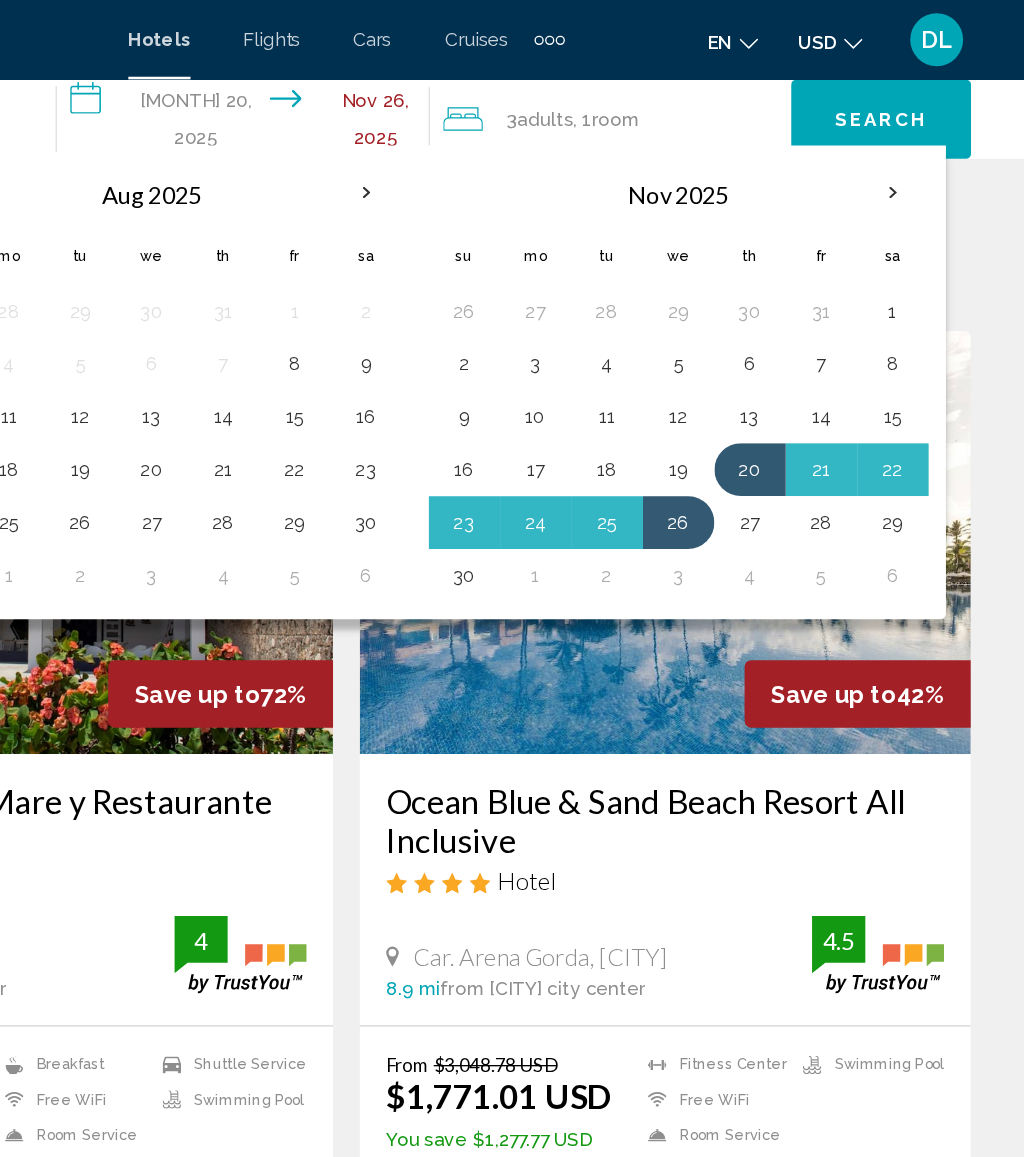 click on "24" at bounding box center [655, 395] 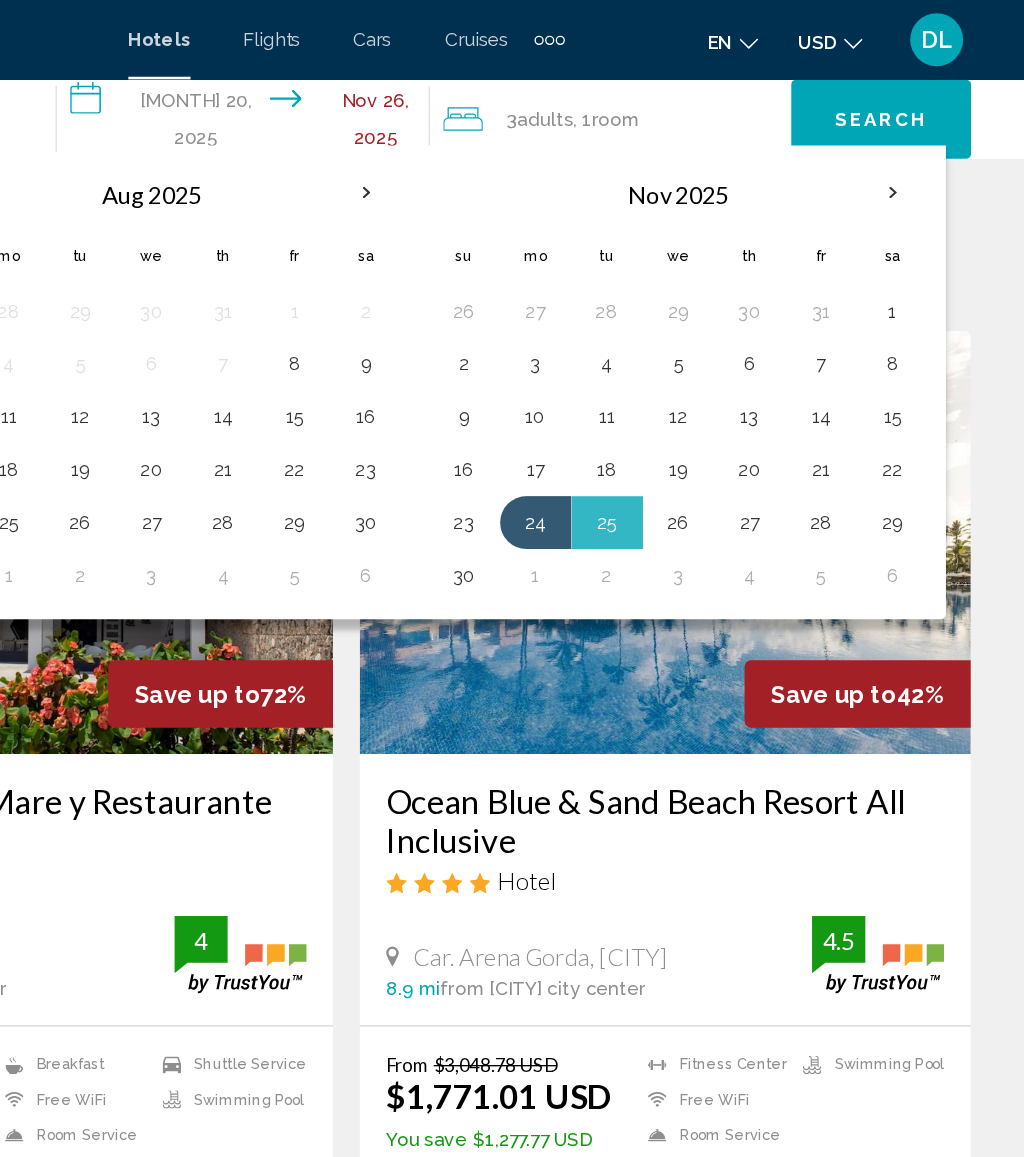 click on "29" at bounding box center [925, 395] 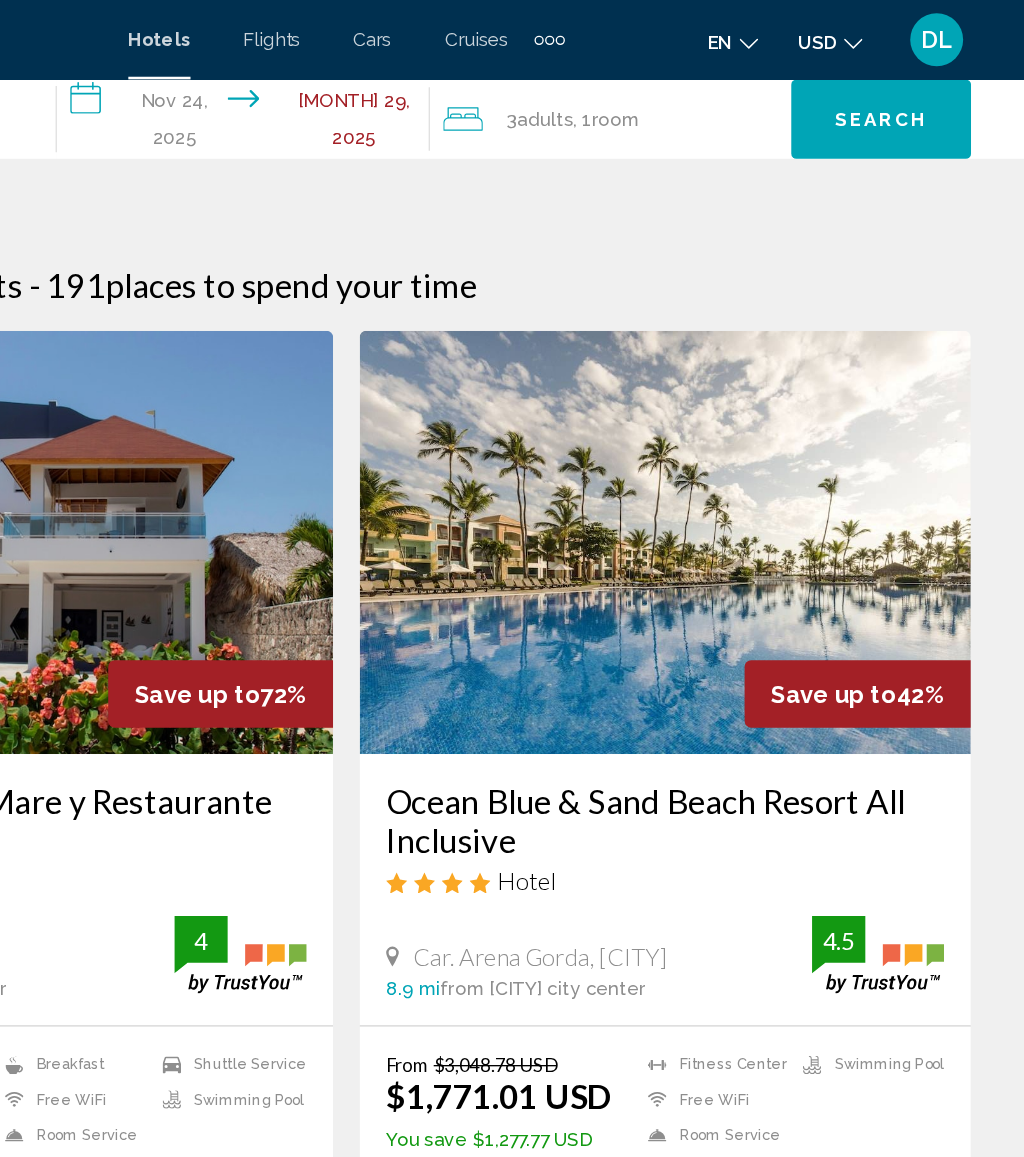 click on "Search" 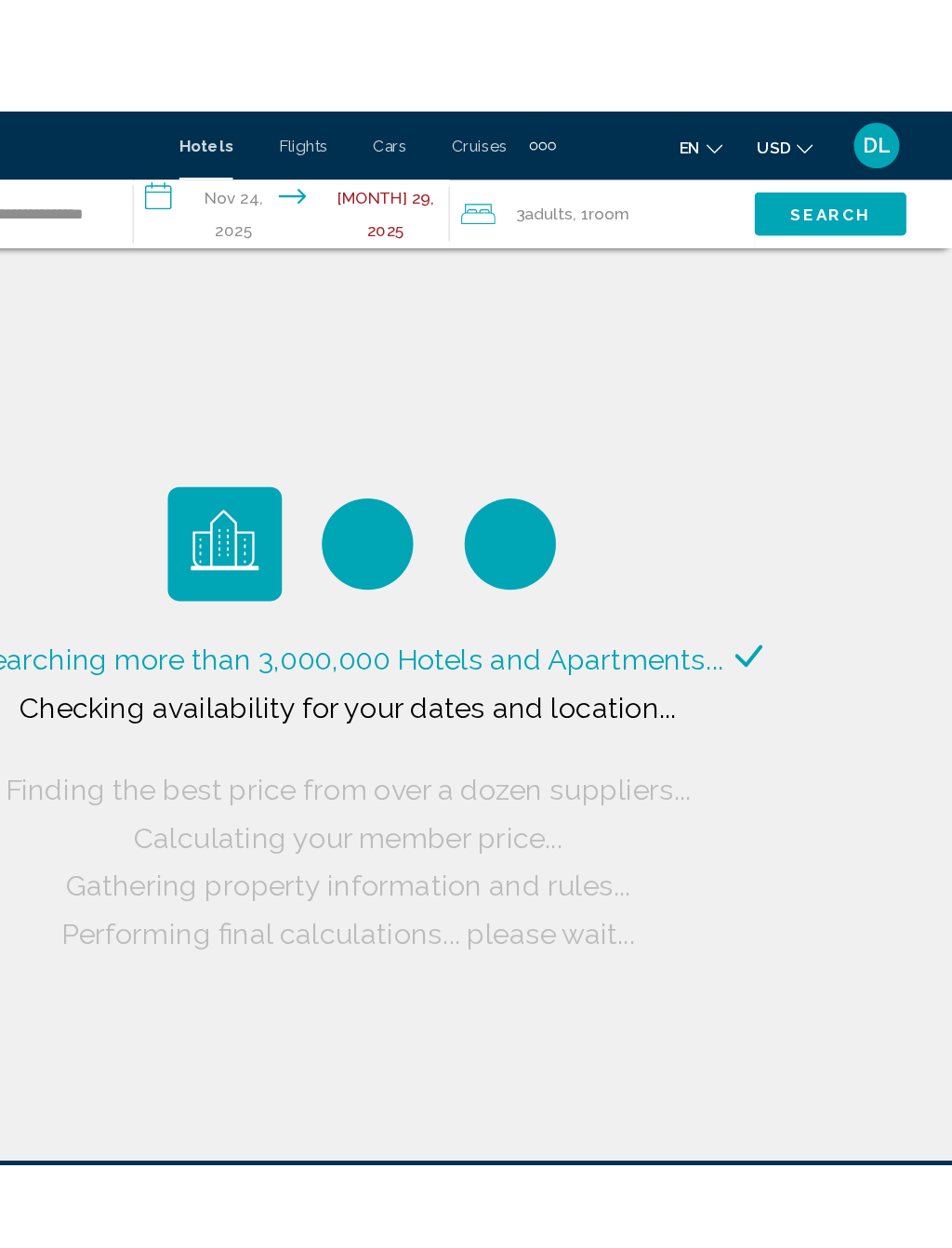 scroll, scrollTop: 0, scrollLeft: 0, axis: both 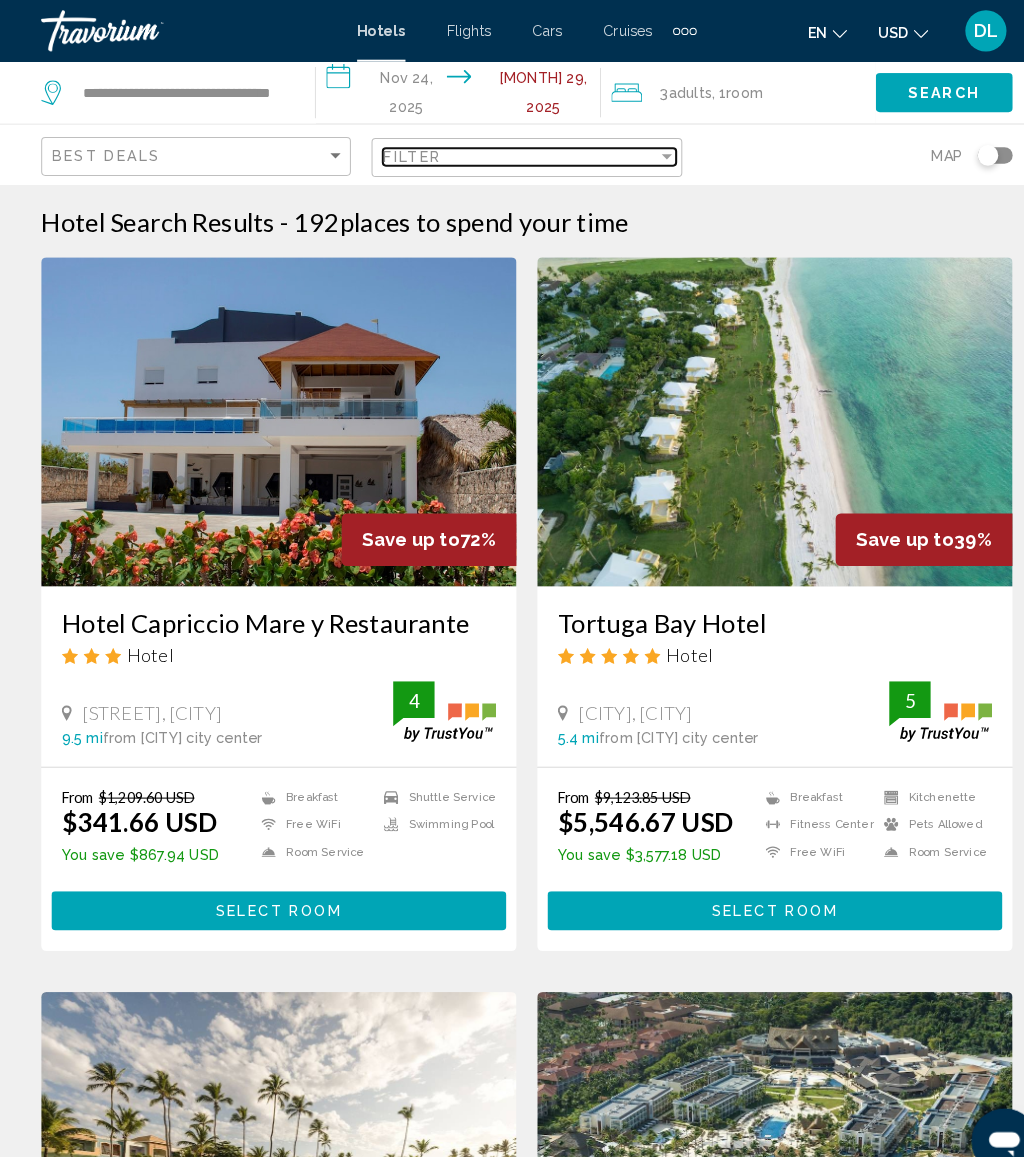 click at bounding box center [648, 152] 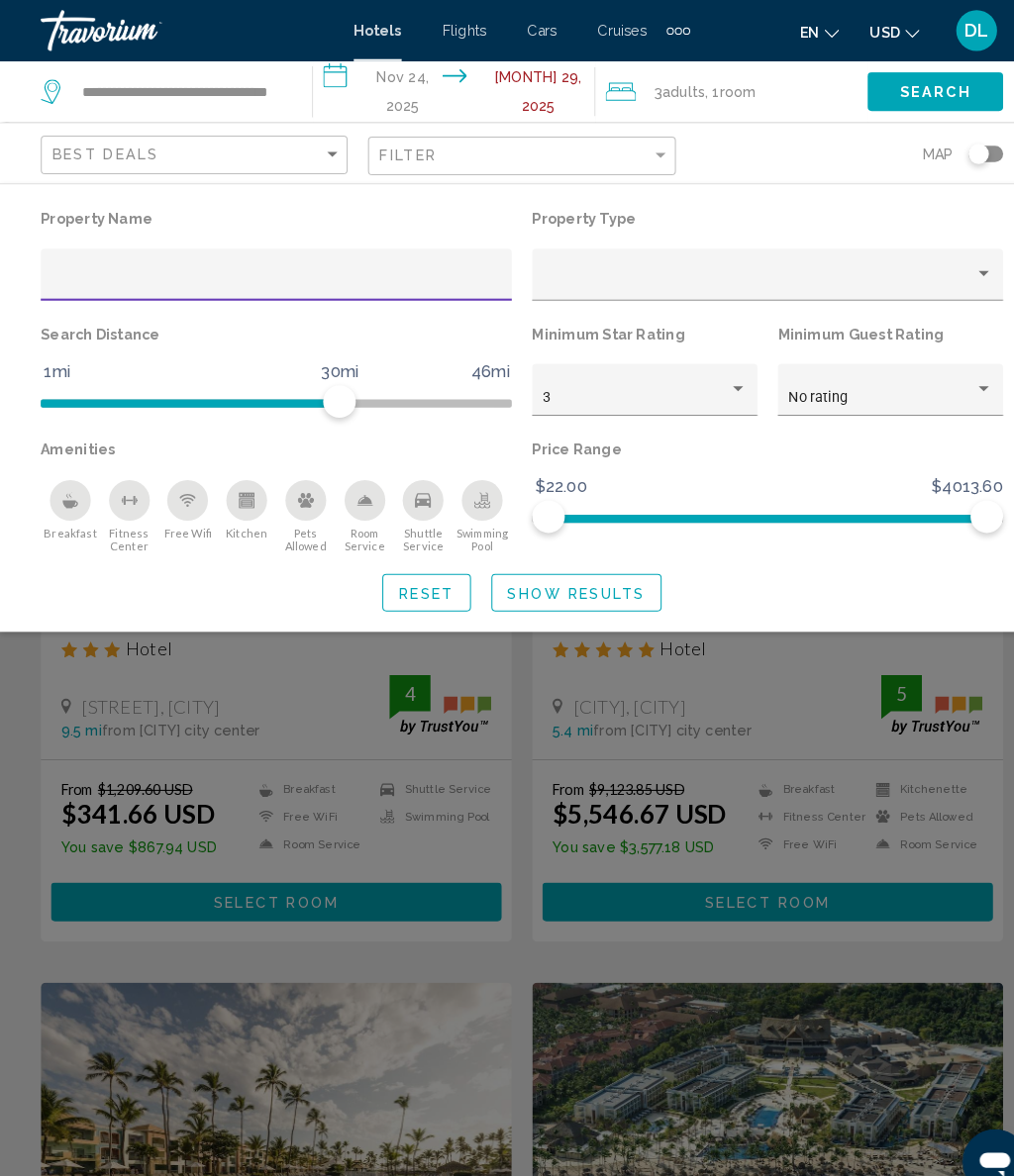 click 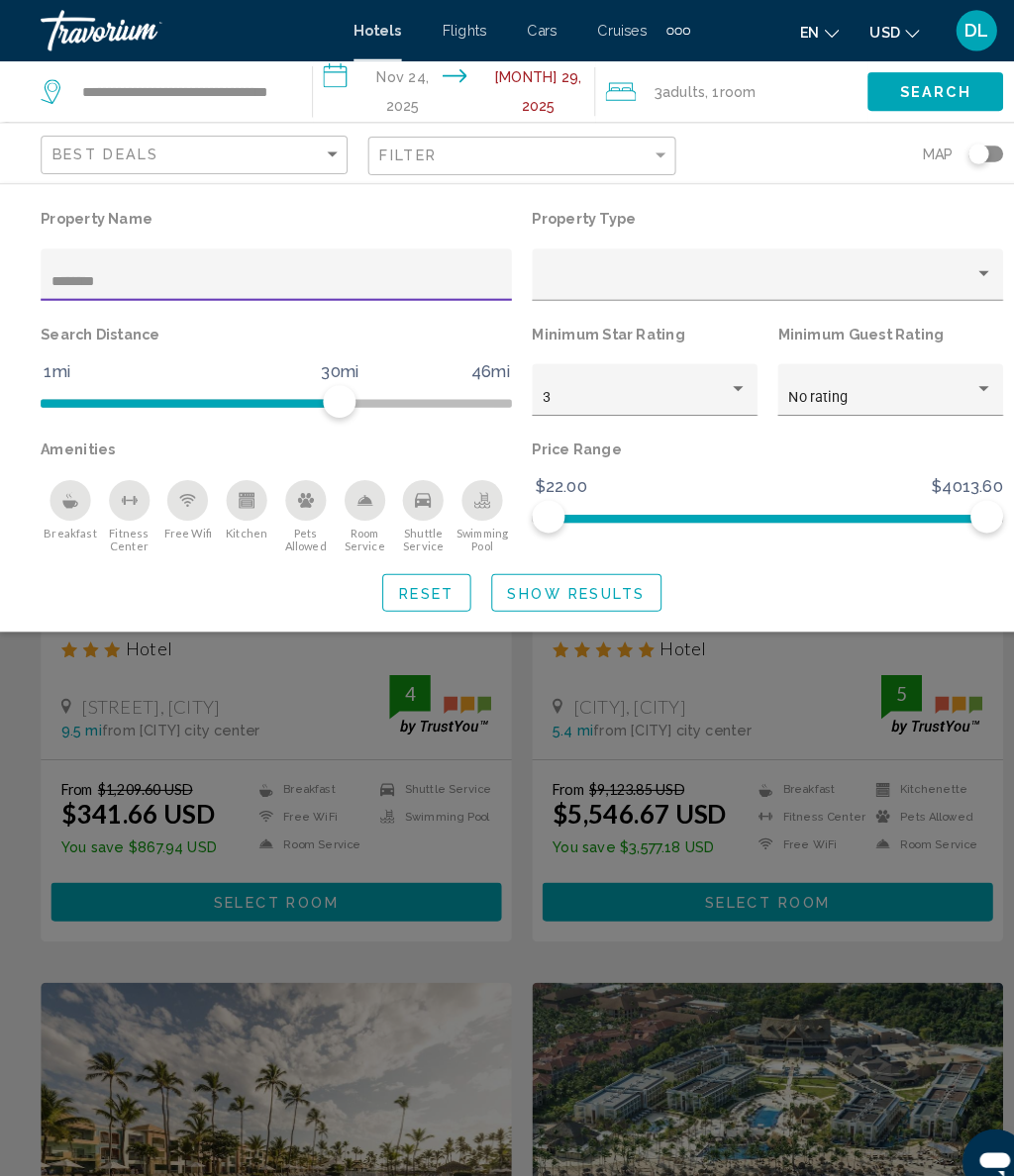 type on "*********" 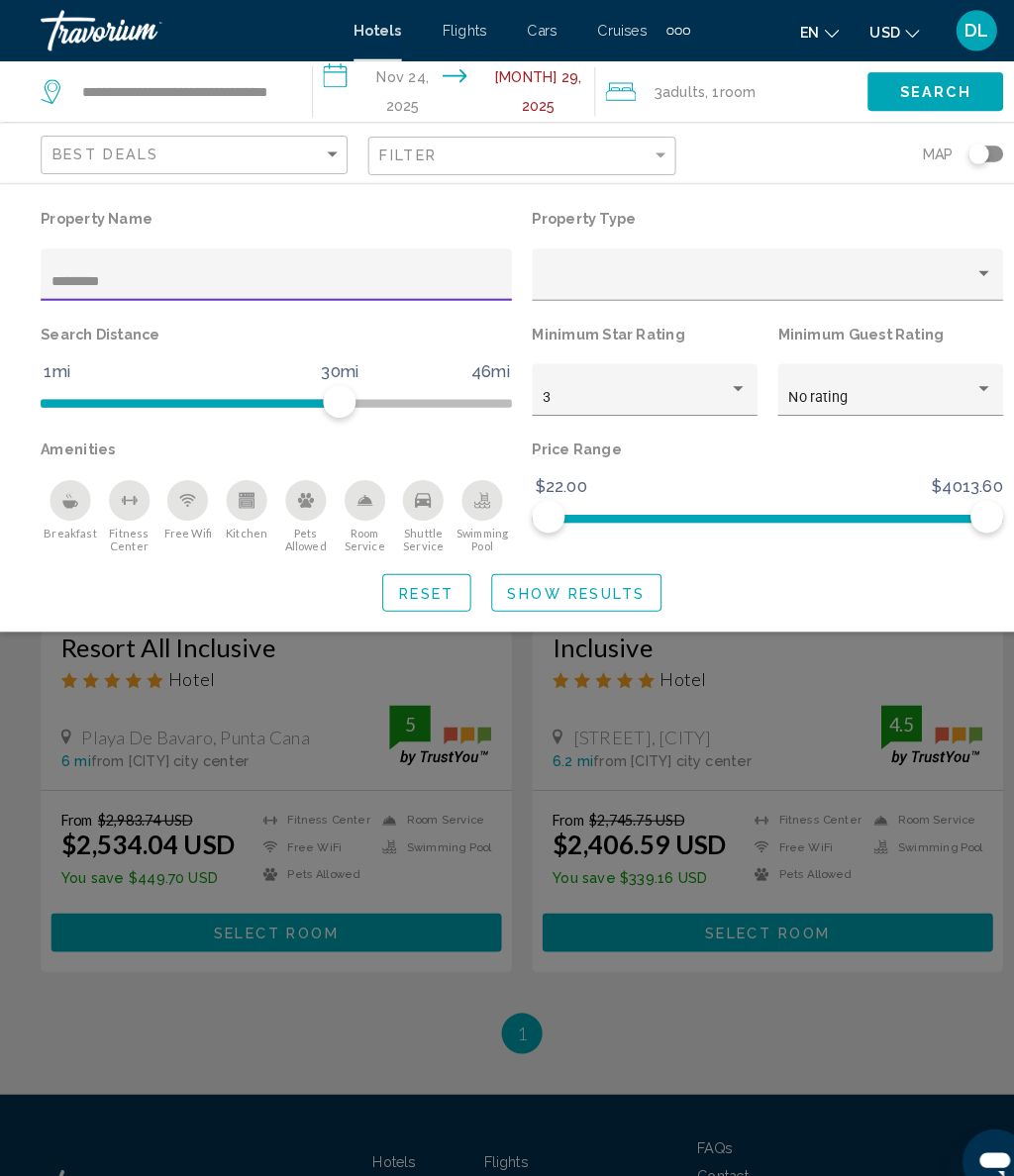 click on "Show Results" 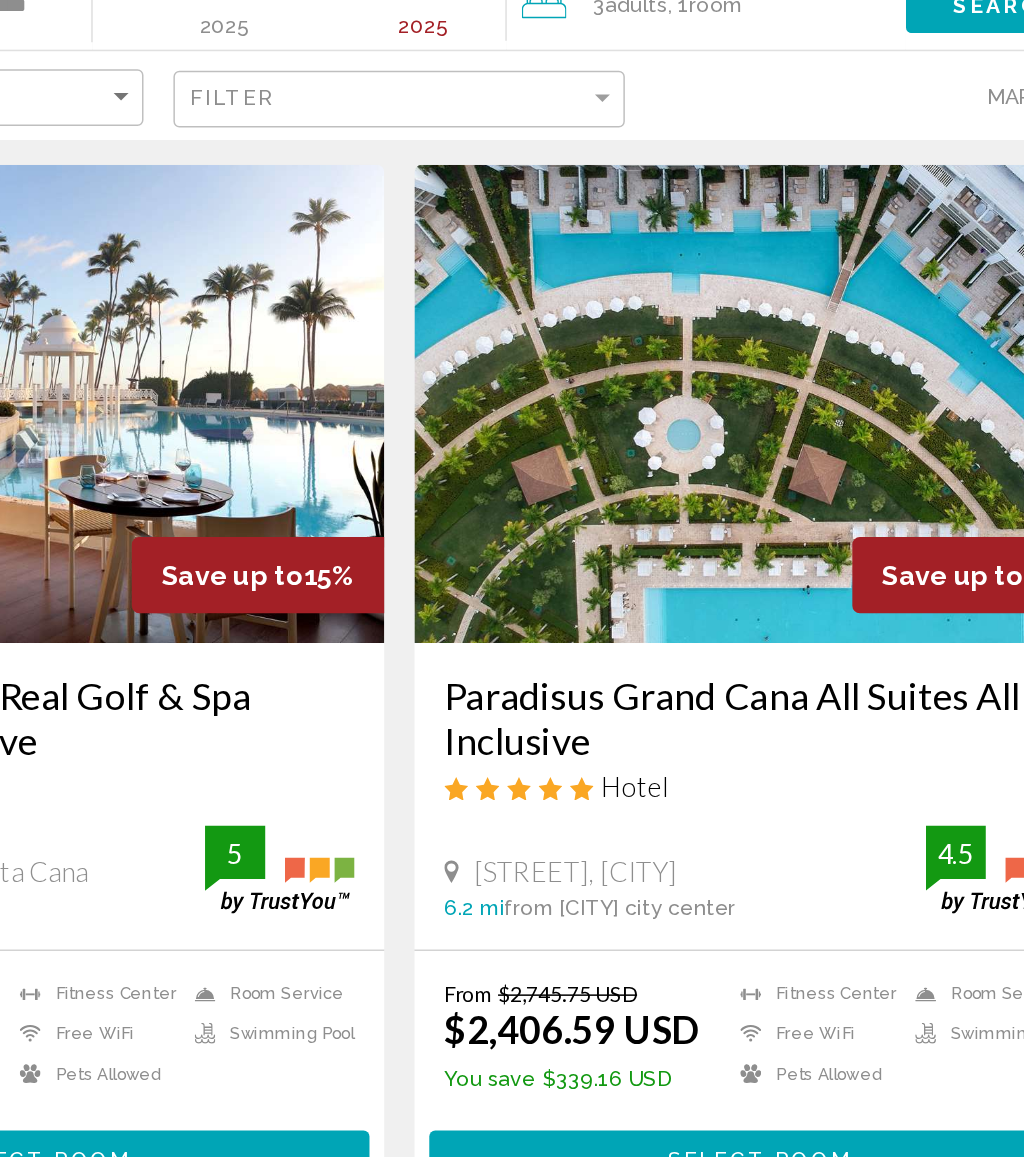scroll, scrollTop: 0, scrollLeft: 0, axis: both 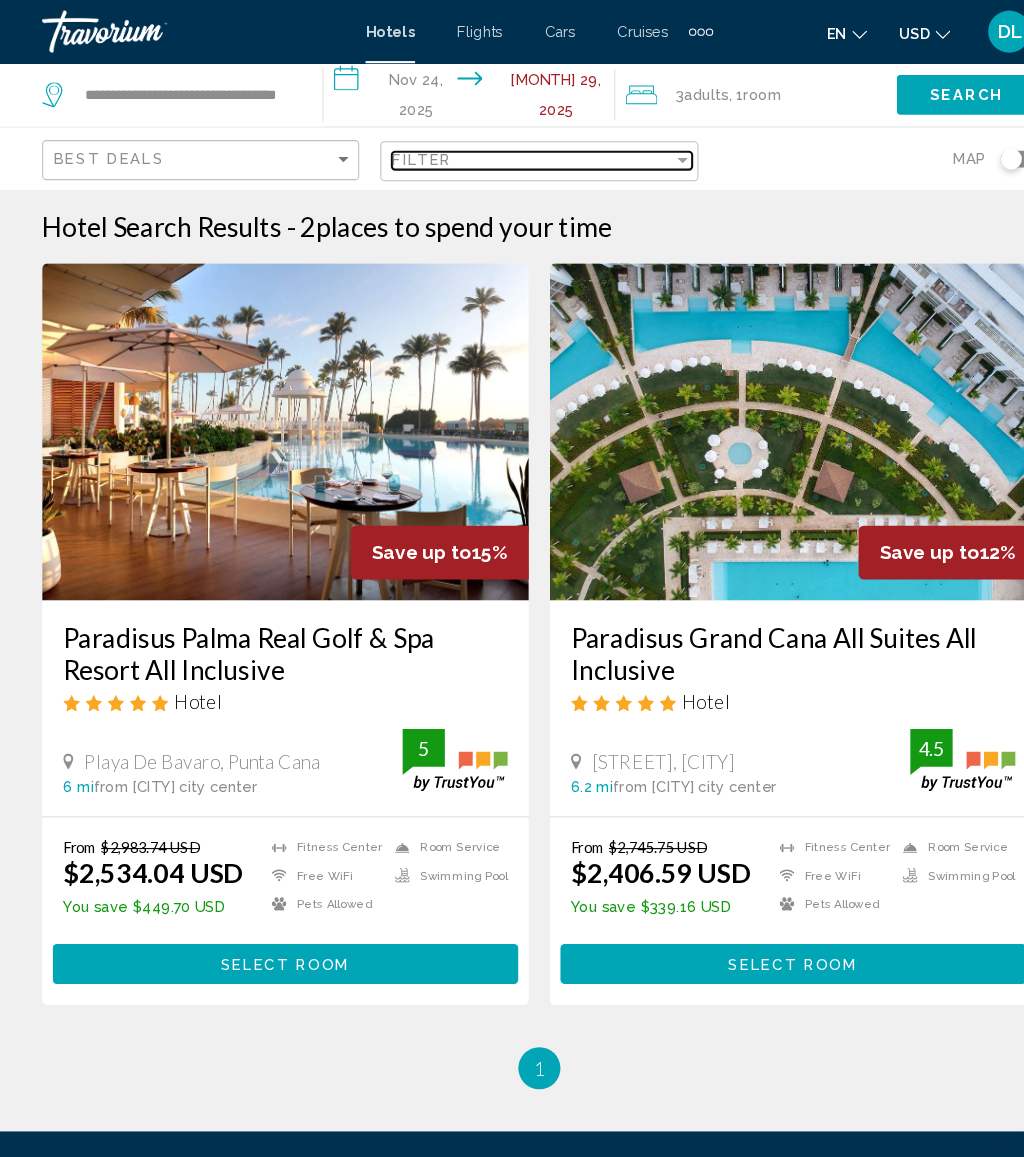 click on "Filter" at bounding box center [505, 152] 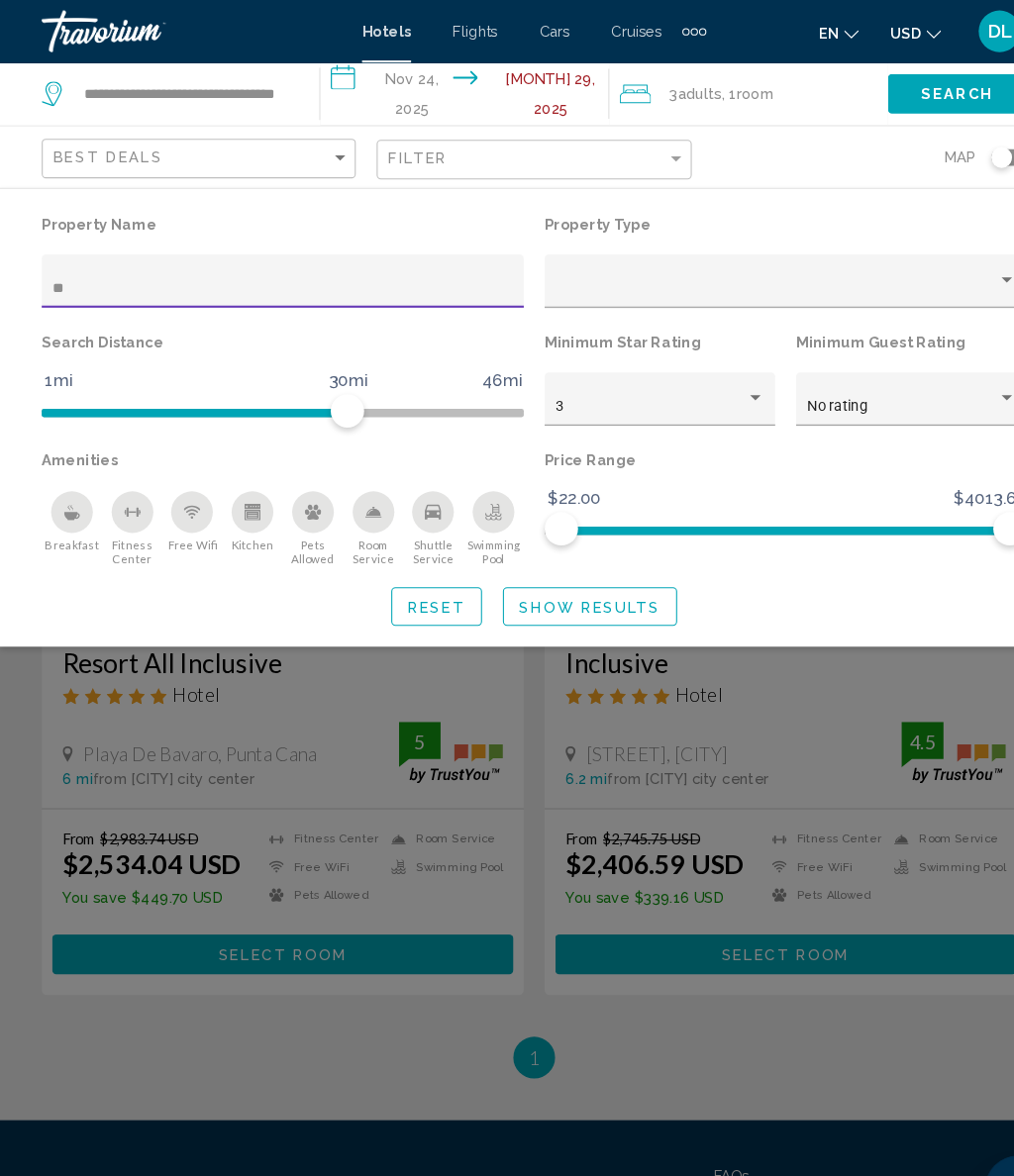 type on "*" 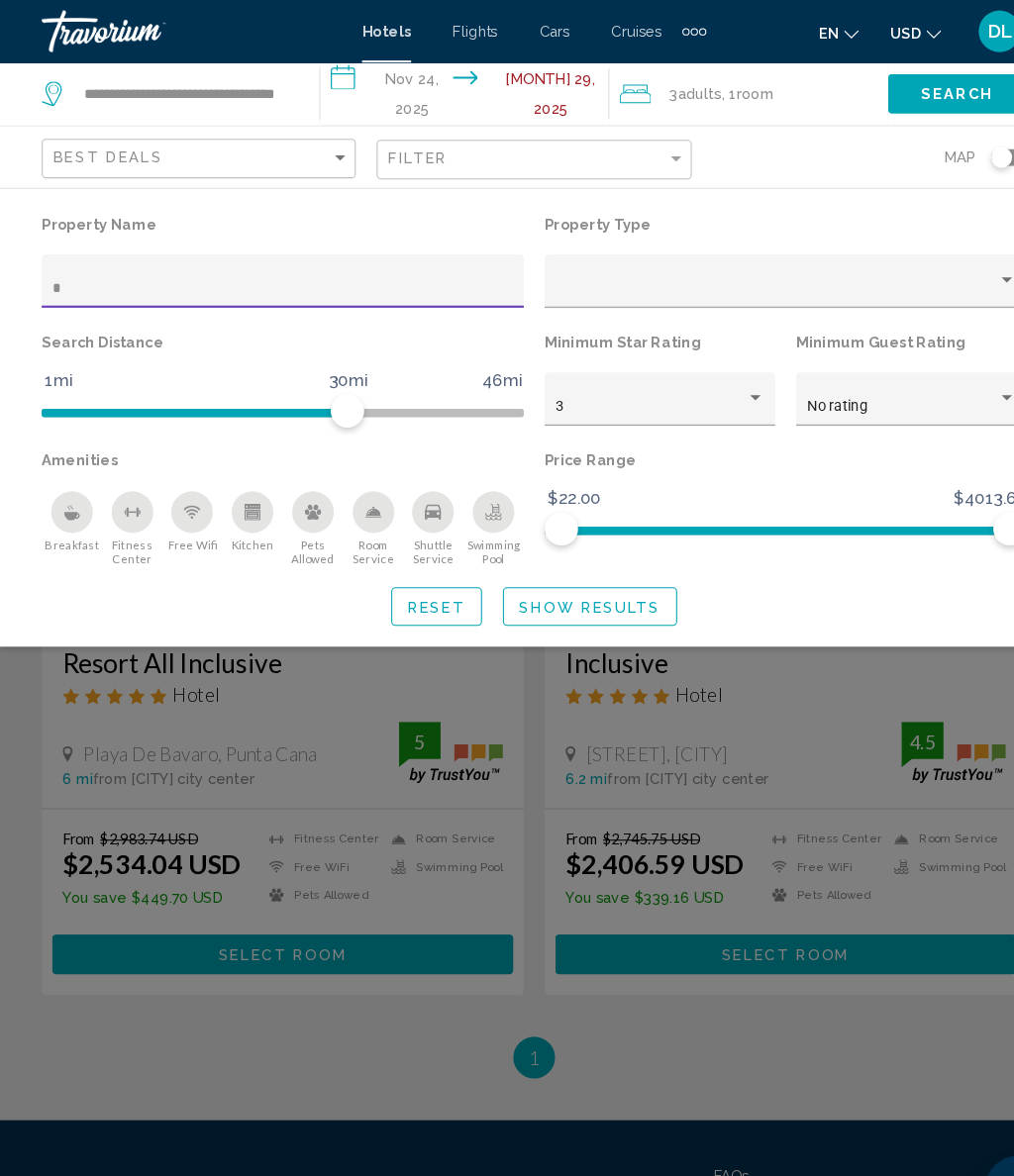 type 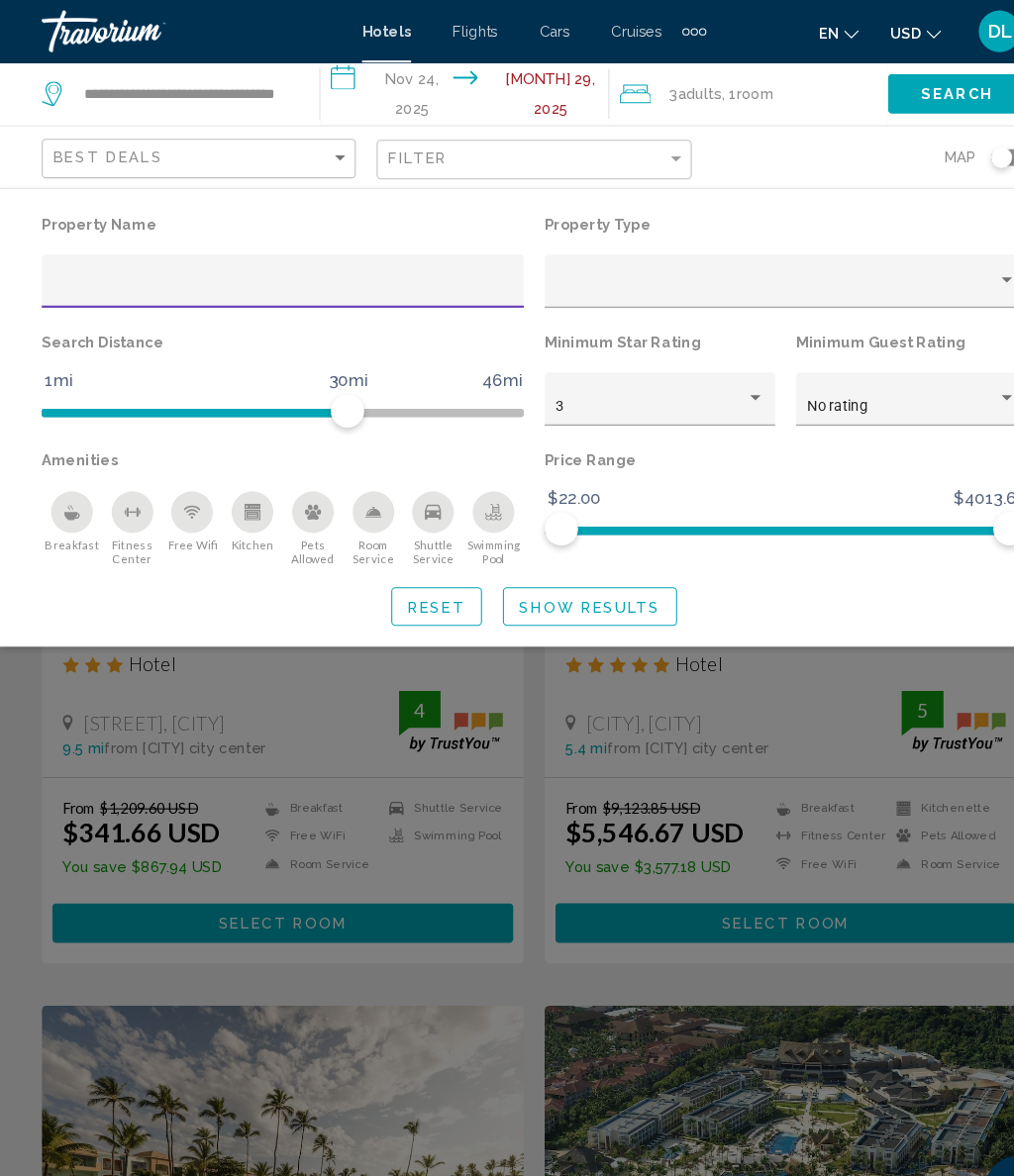 click on "Show Results" 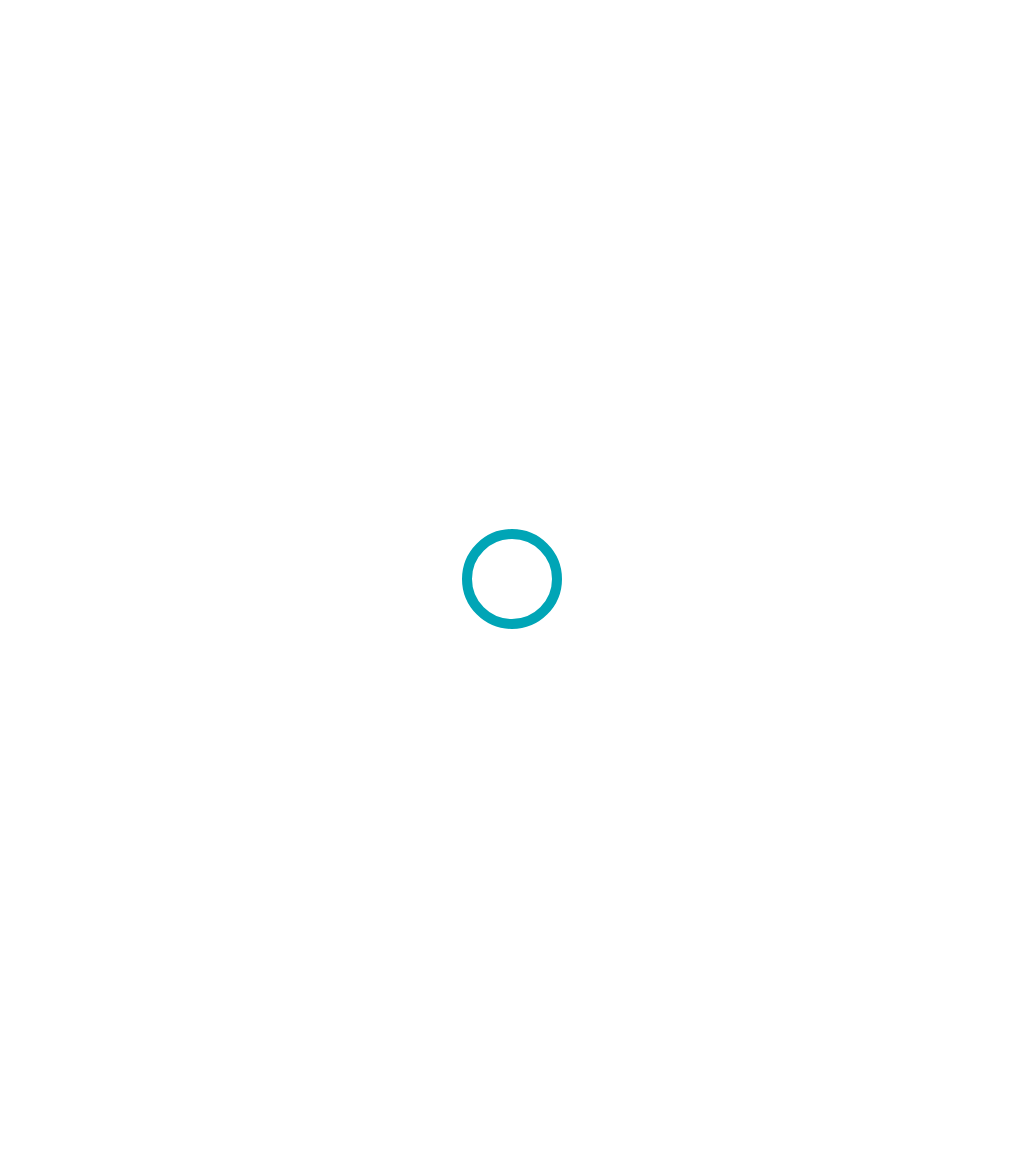 scroll, scrollTop: 0, scrollLeft: 0, axis: both 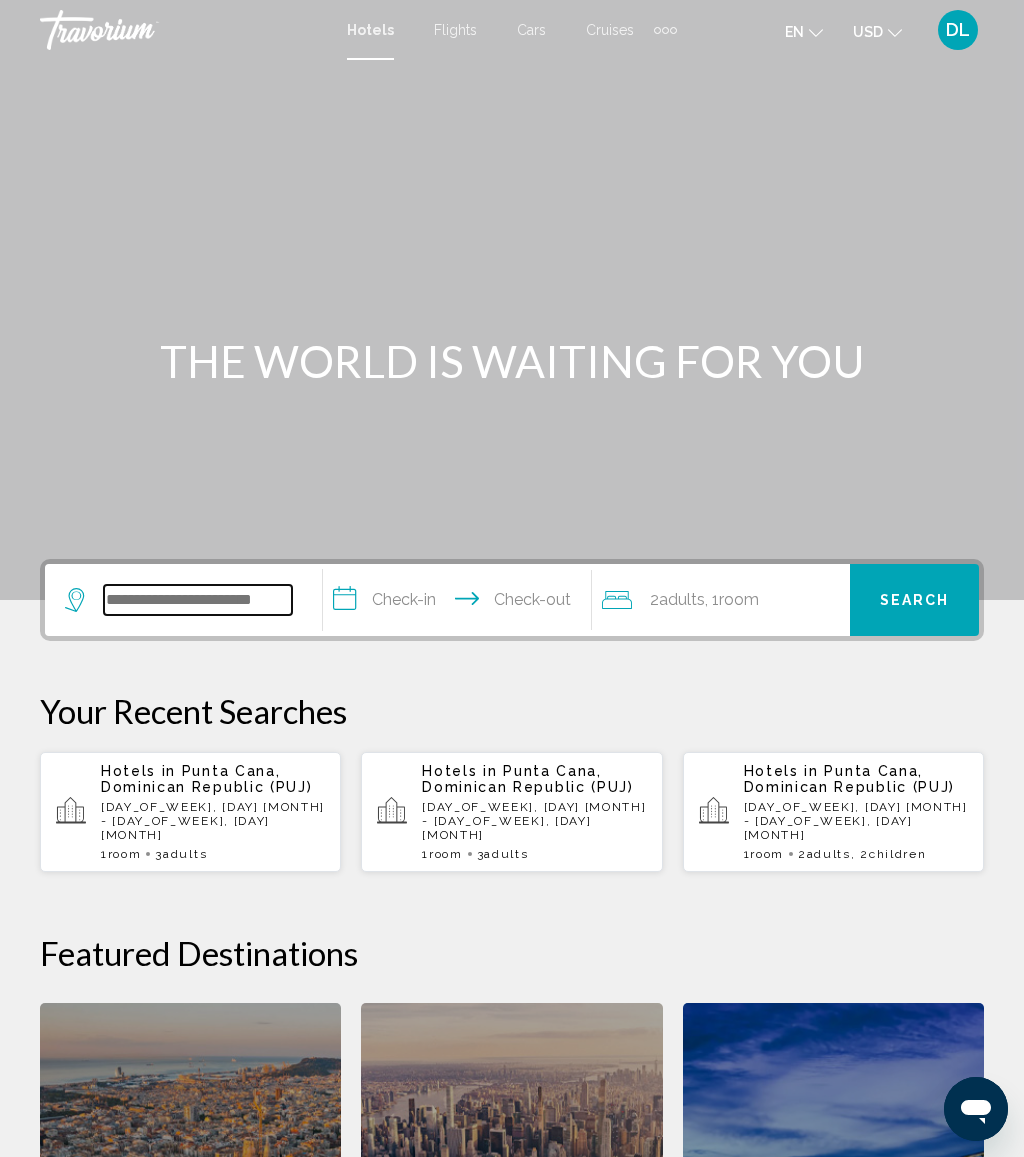 click at bounding box center (198, 600) 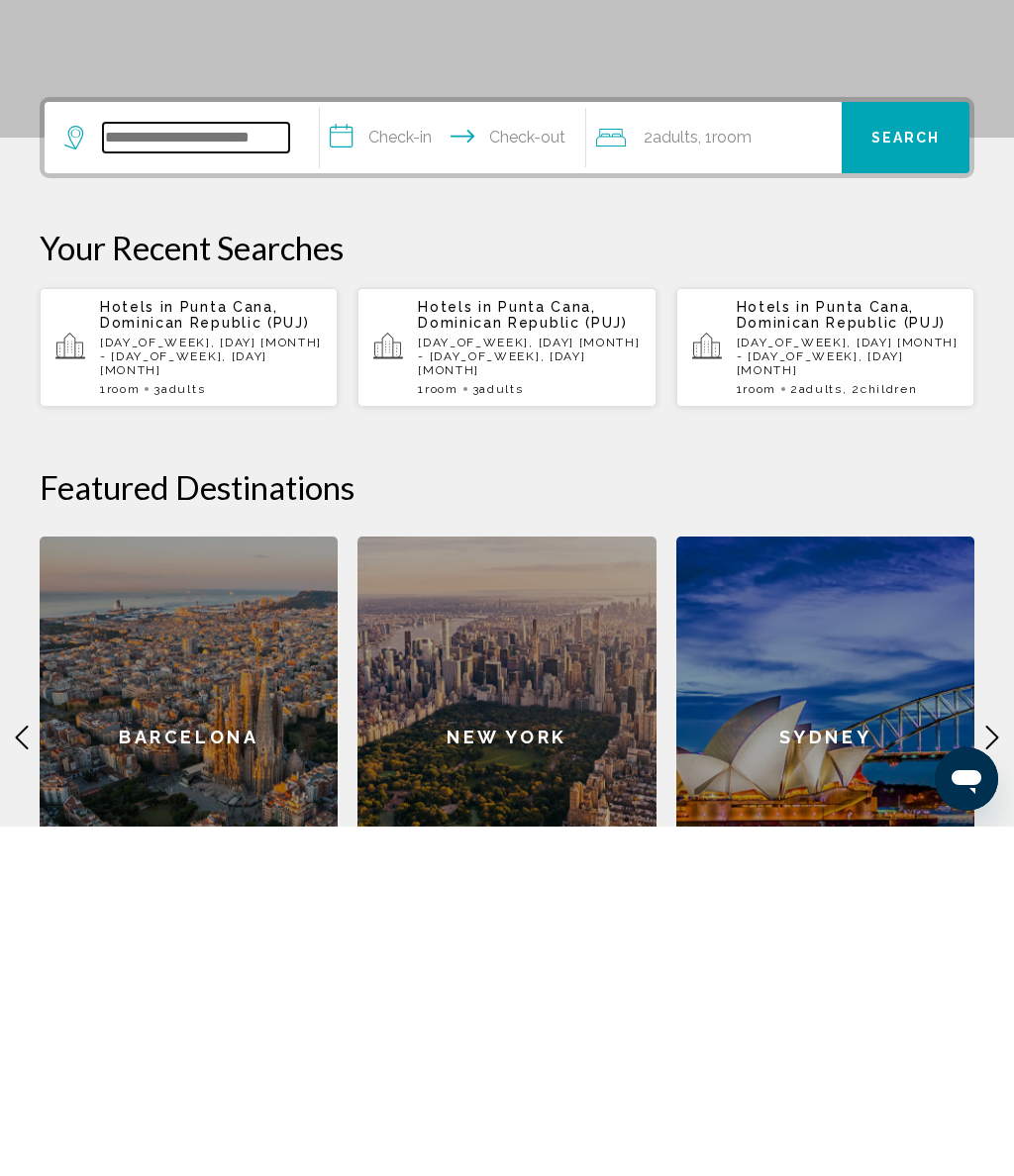 scroll, scrollTop: 140, scrollLeft: 0, axis: vertical 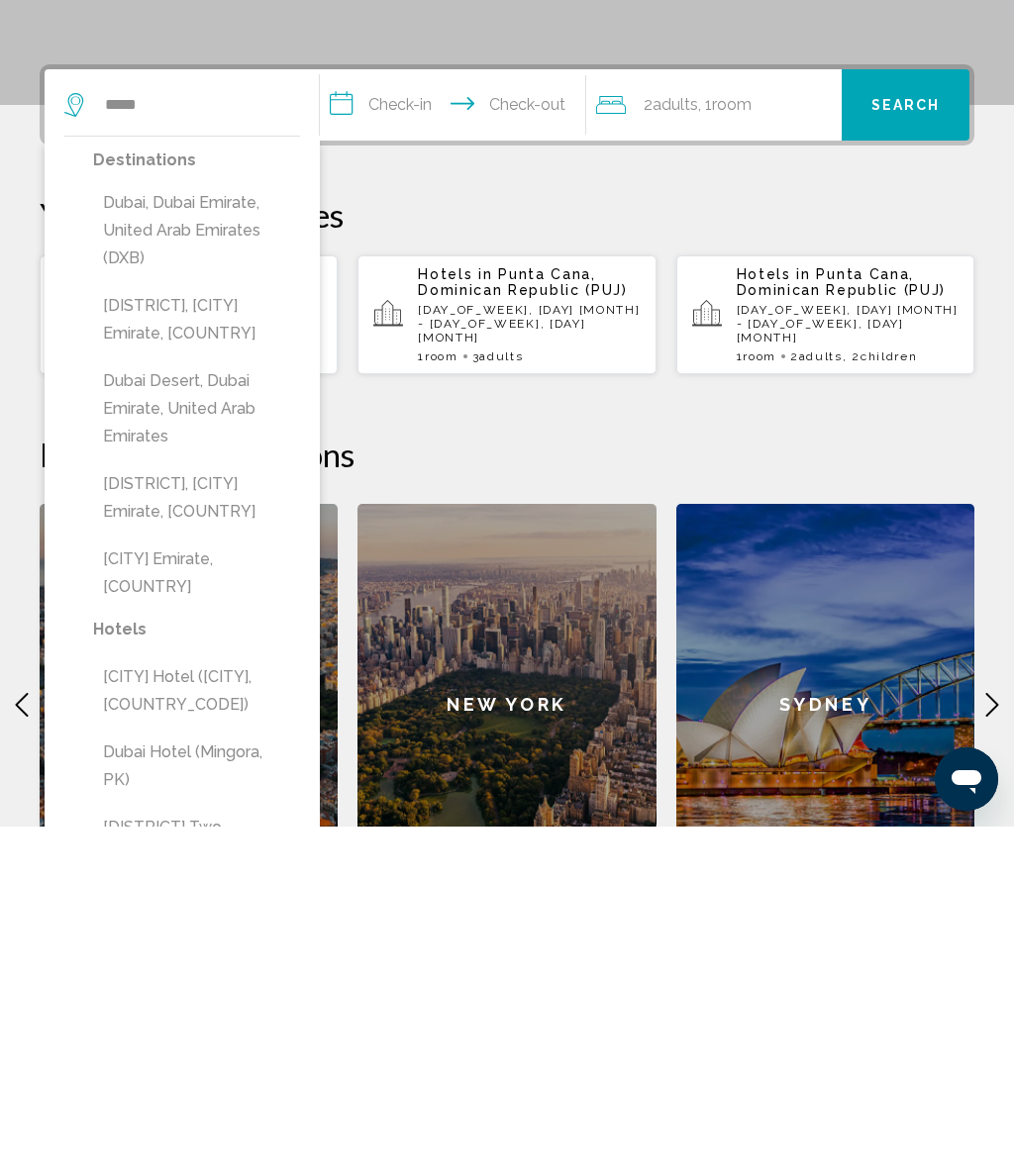 click on "Dubai, Dubai Emirate, United Arab Emirates (DXB)" at bounding box center [196, 580] 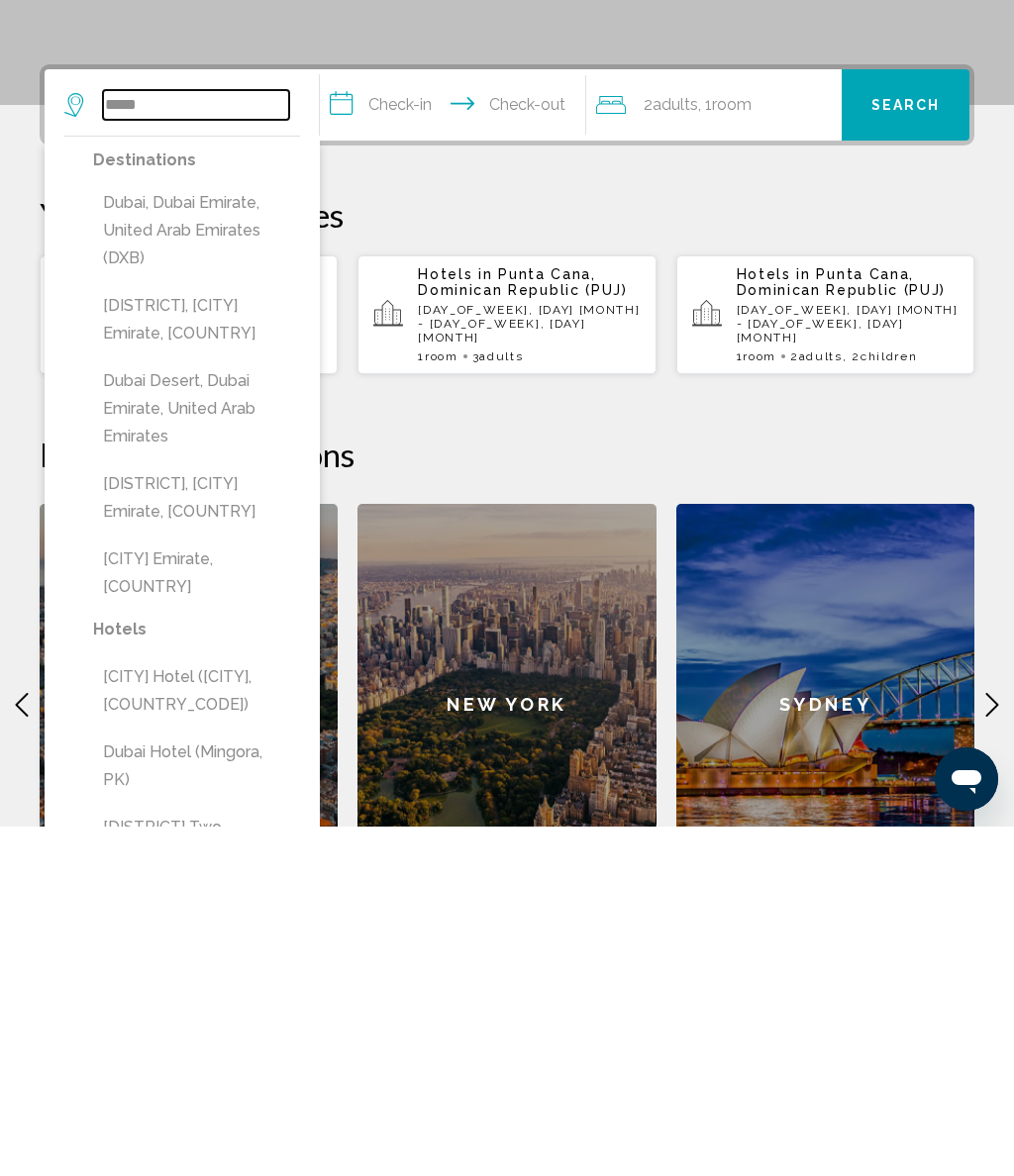 type on "**********" 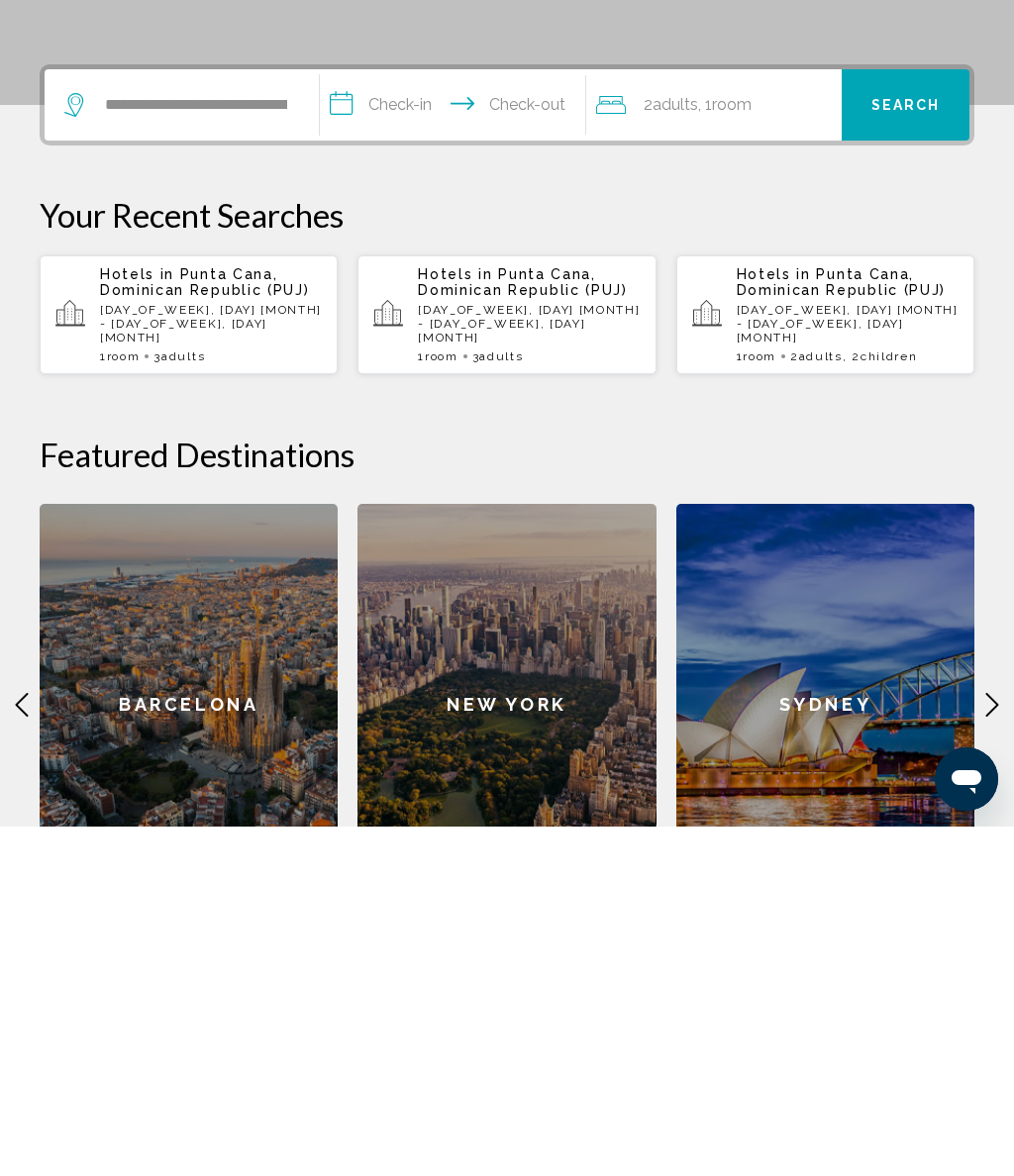 click on "**********" at bounding box center (456, 457) 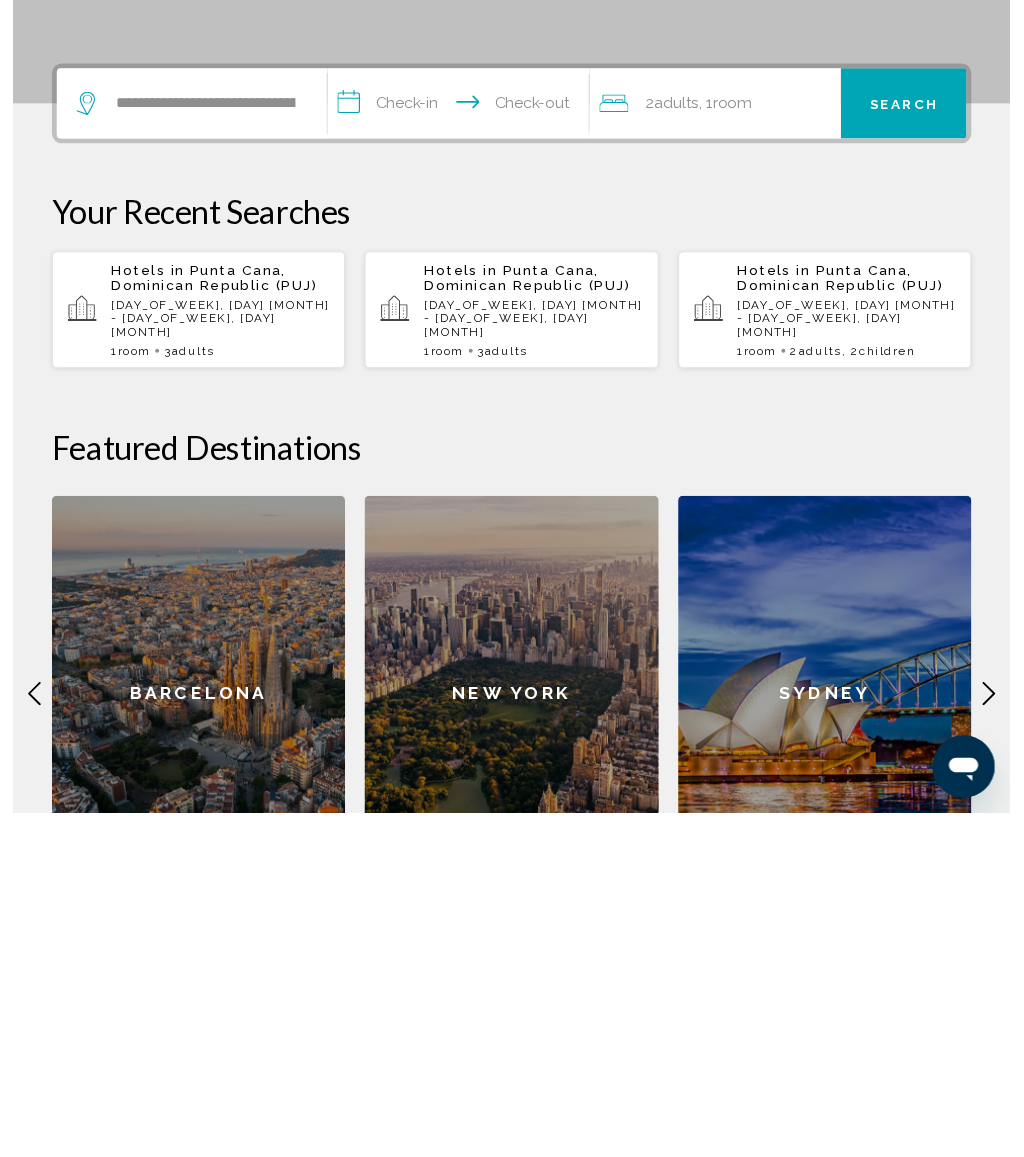 scroll, scrollTop: 494, scrollLeft: 0, axis: vertical 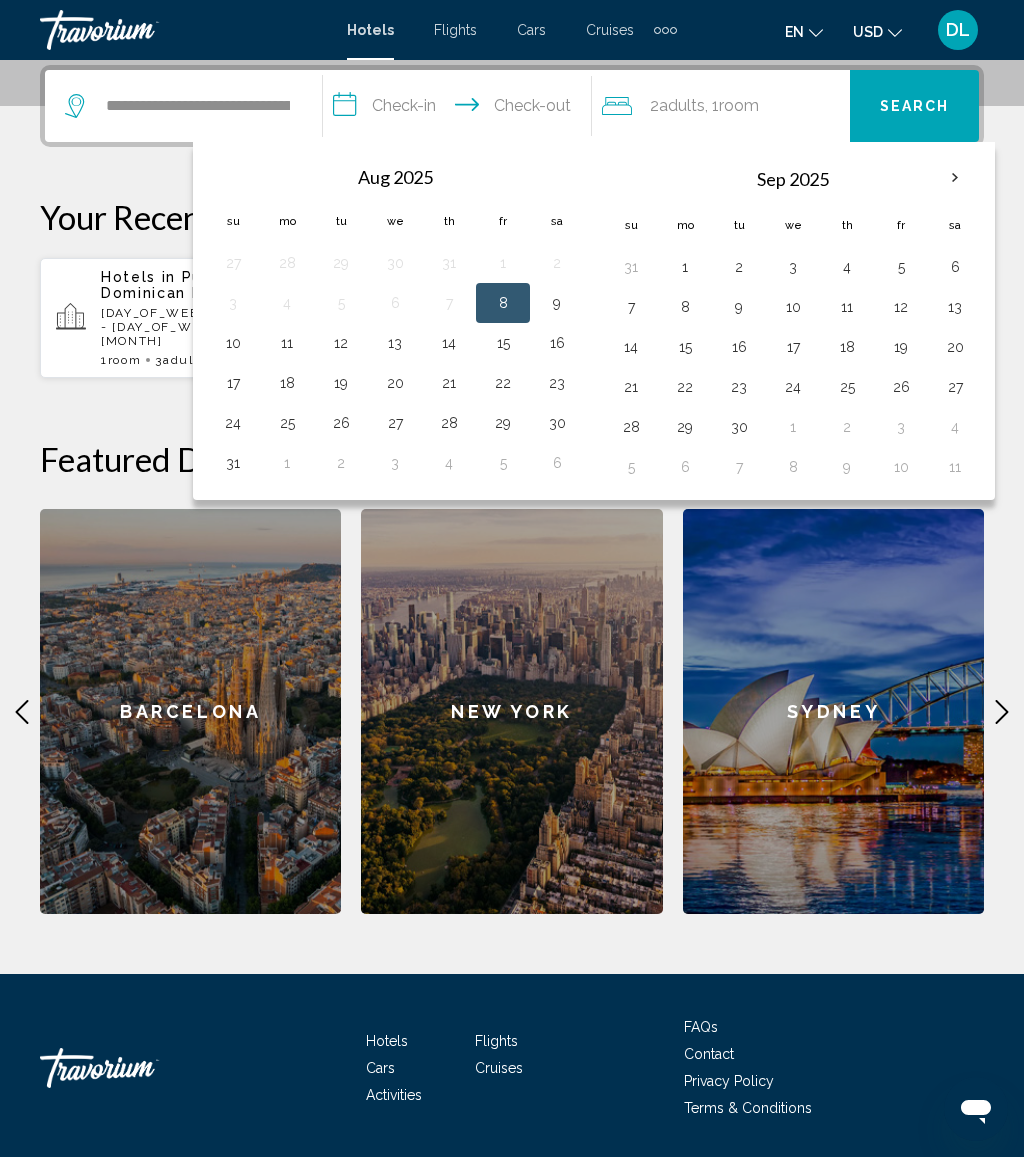 click at bounding box center (955, 178) 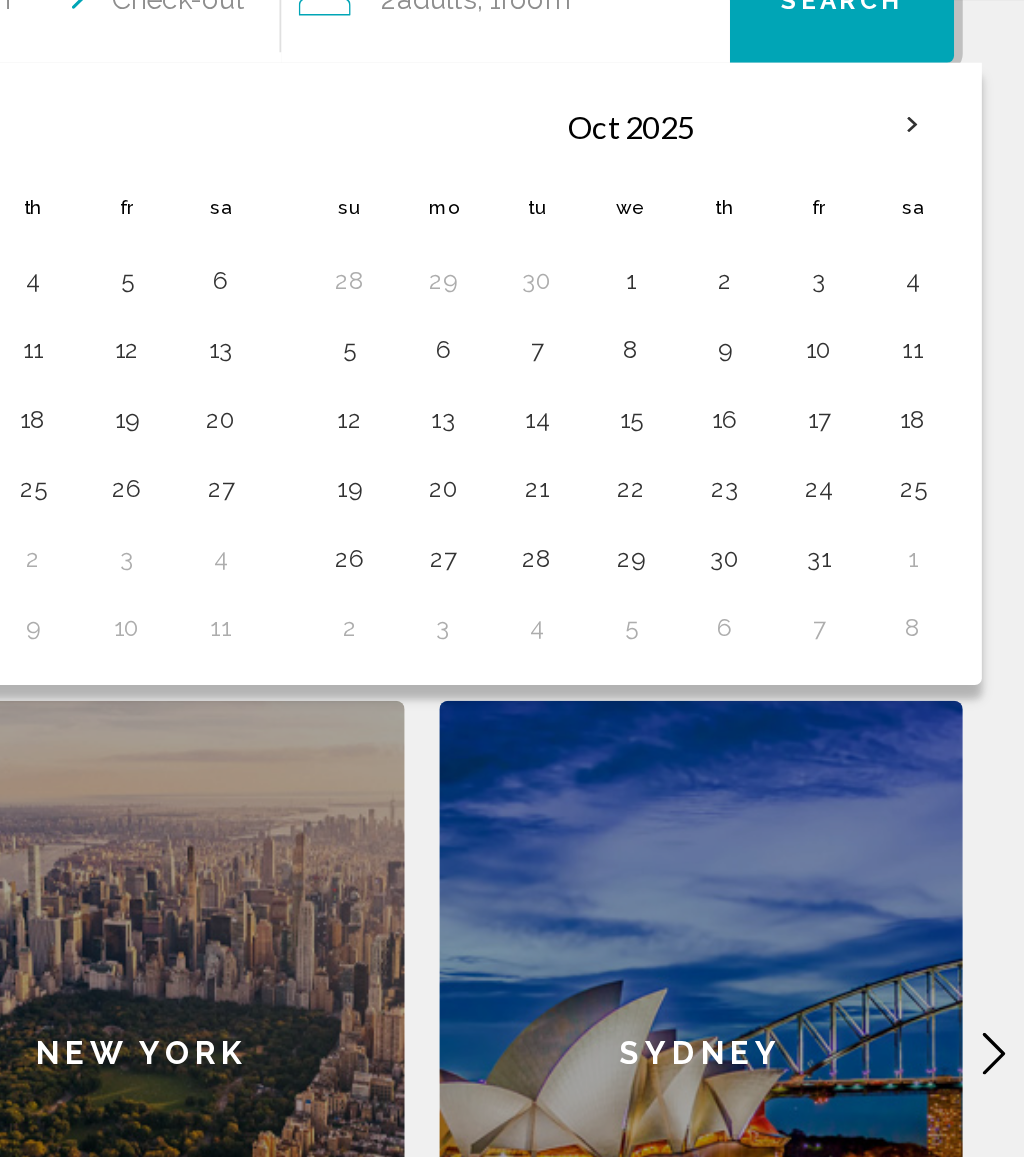 click on "13" at bounding box center [685, 347] 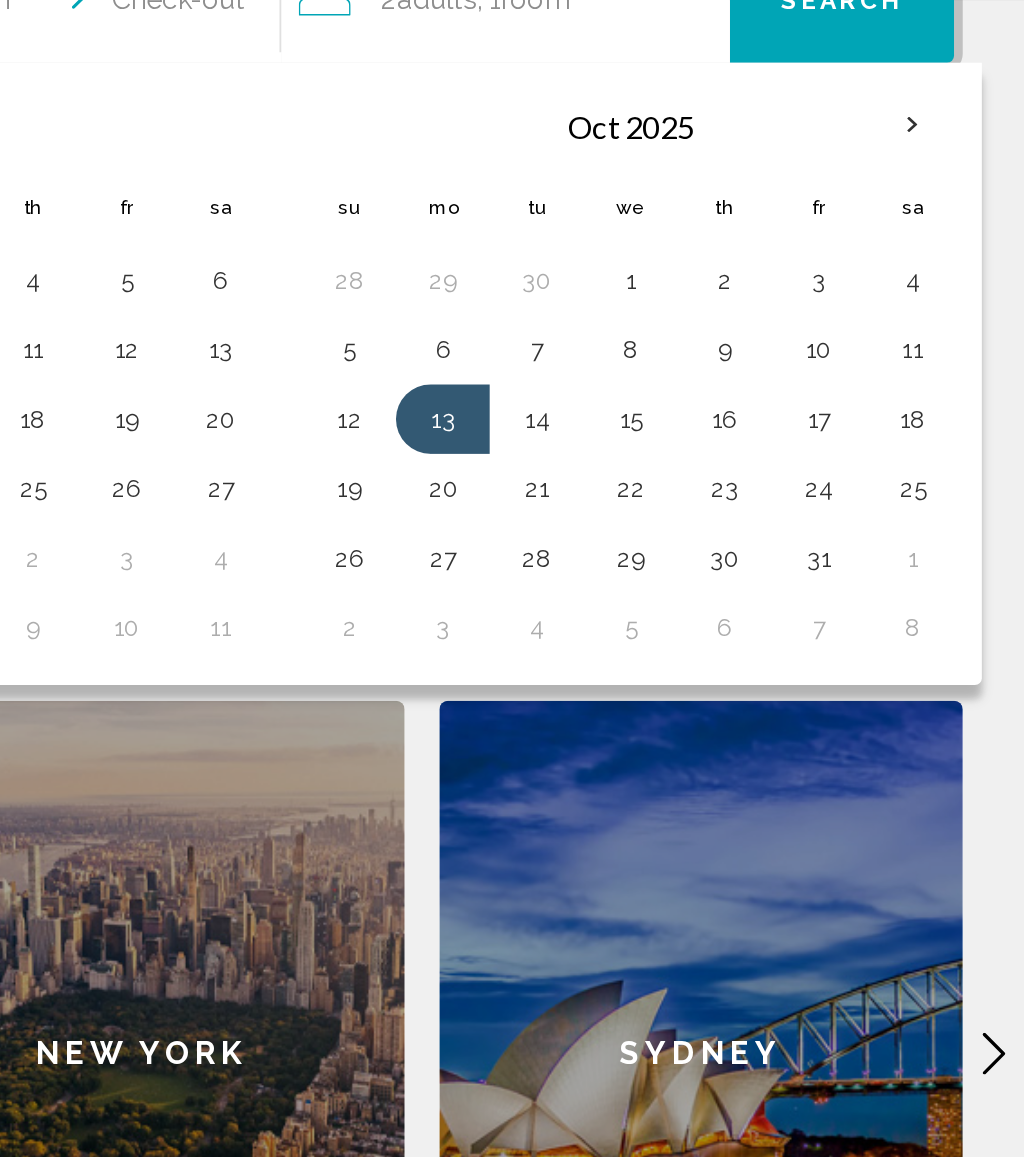 click on "20" at bounding box center (685, 387) 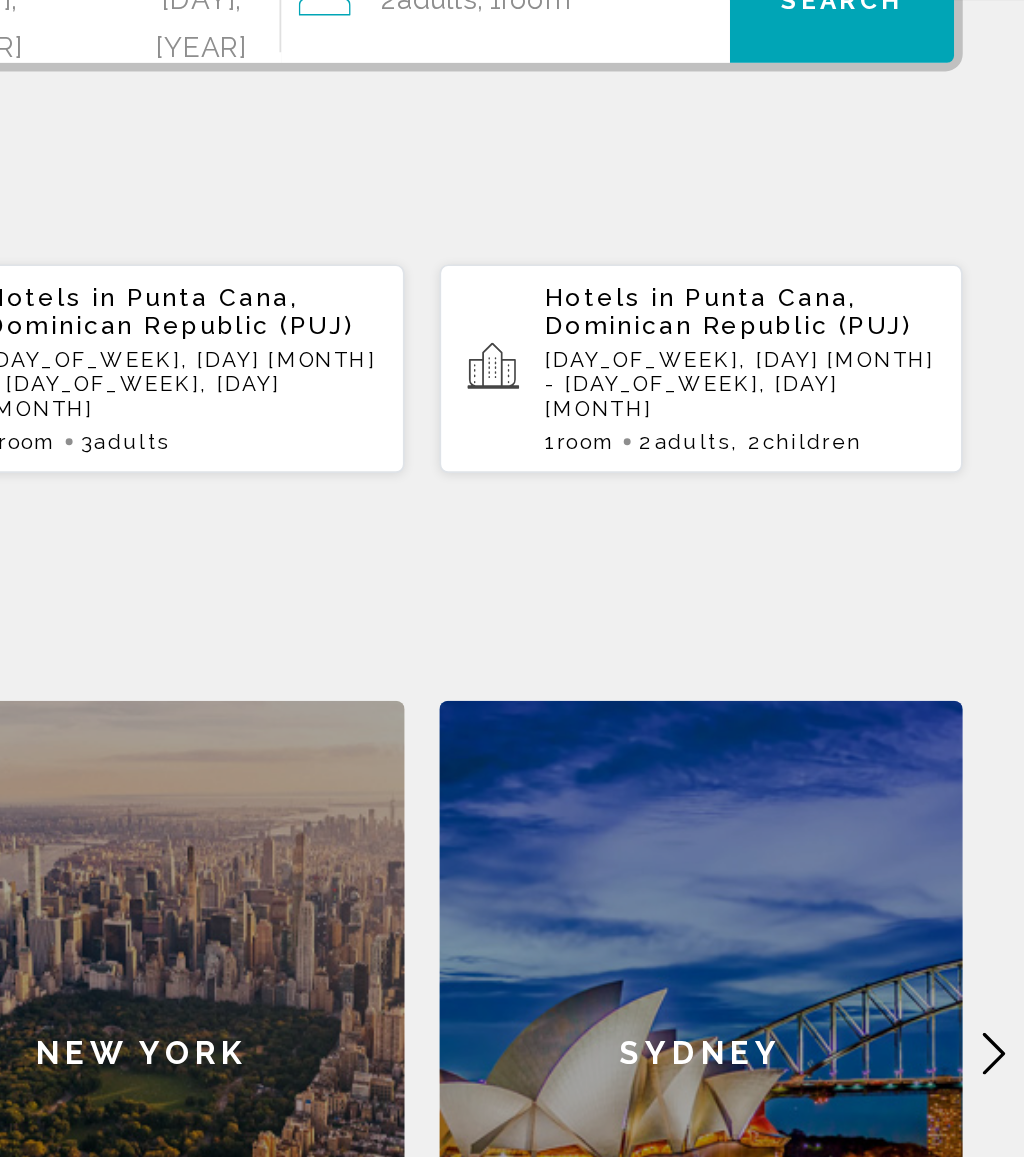 click on "Search" at bounding box center [914, 106] 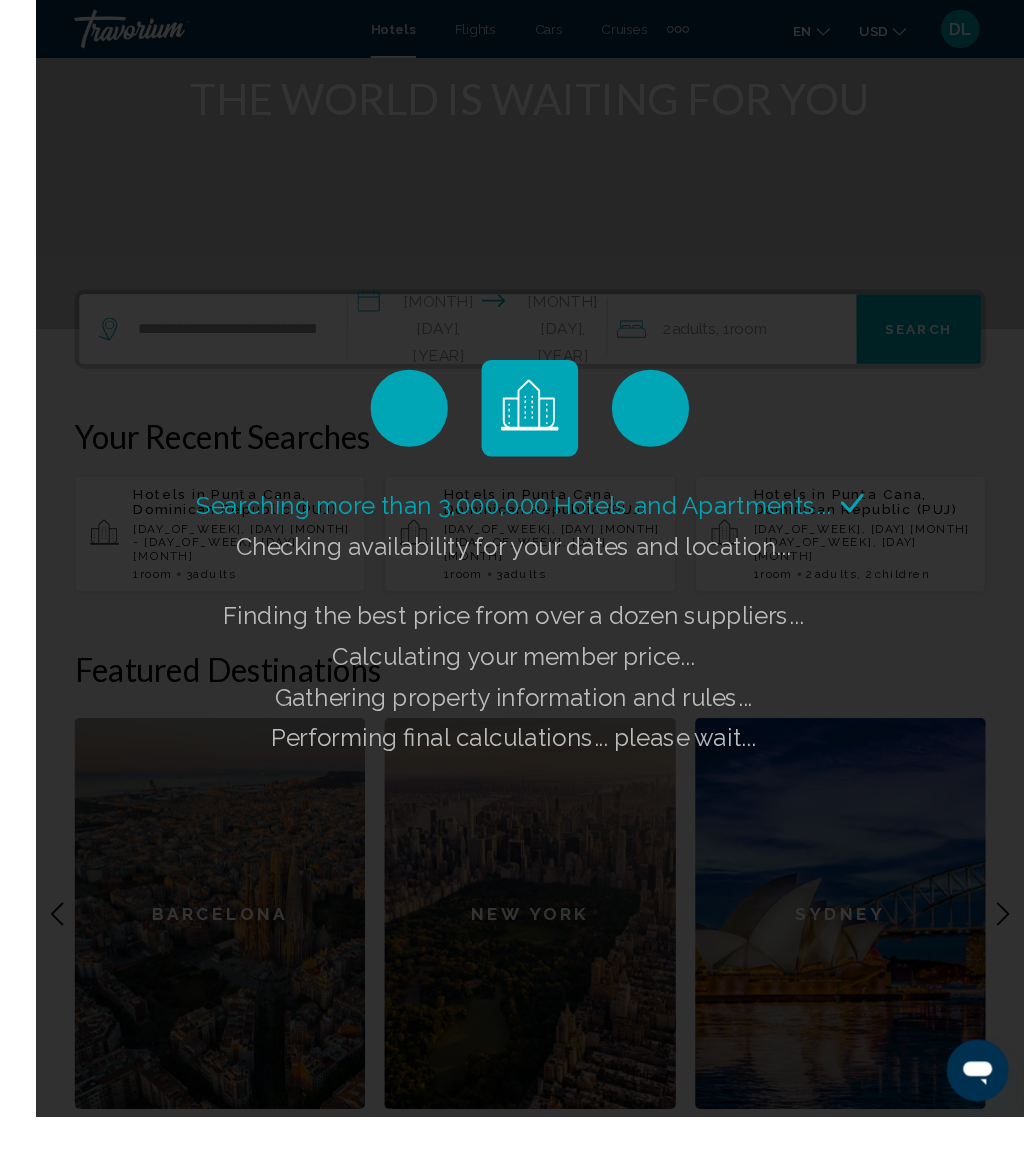 scroll, scrollTop: 317, scrollLeft: 0, axis: vertical 